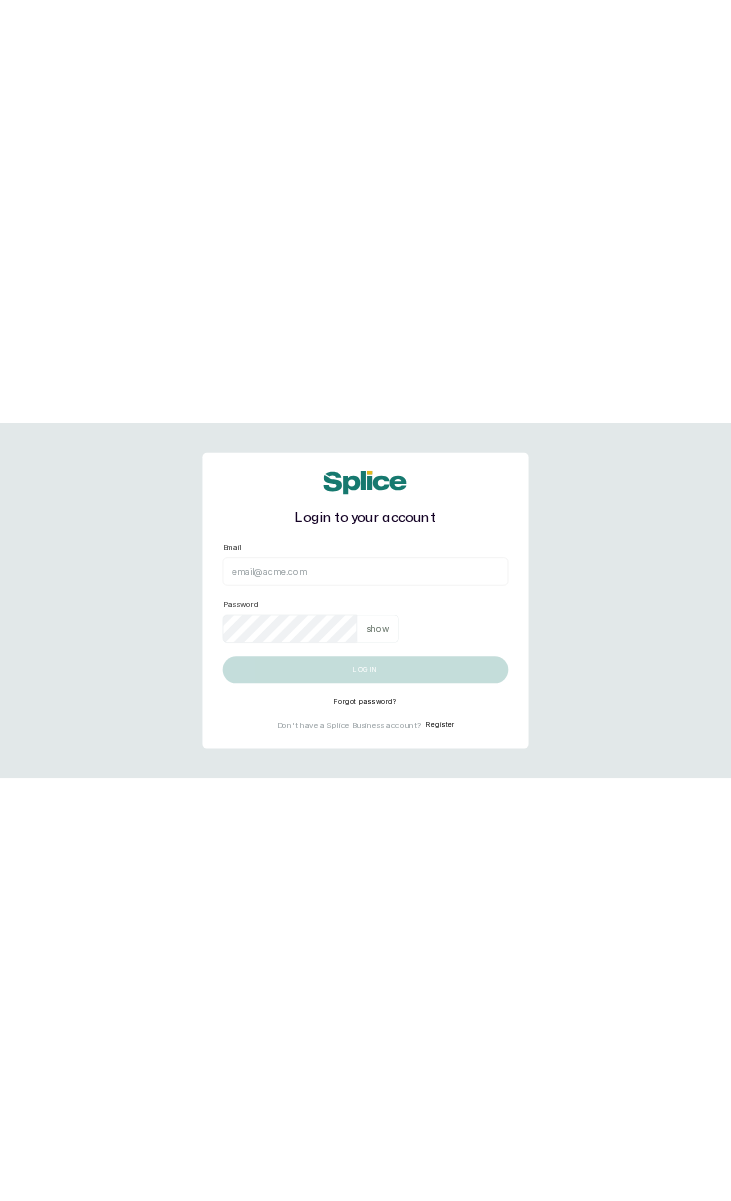 scroll, scrollTop: 0, scrollLeft: 0, axis: both 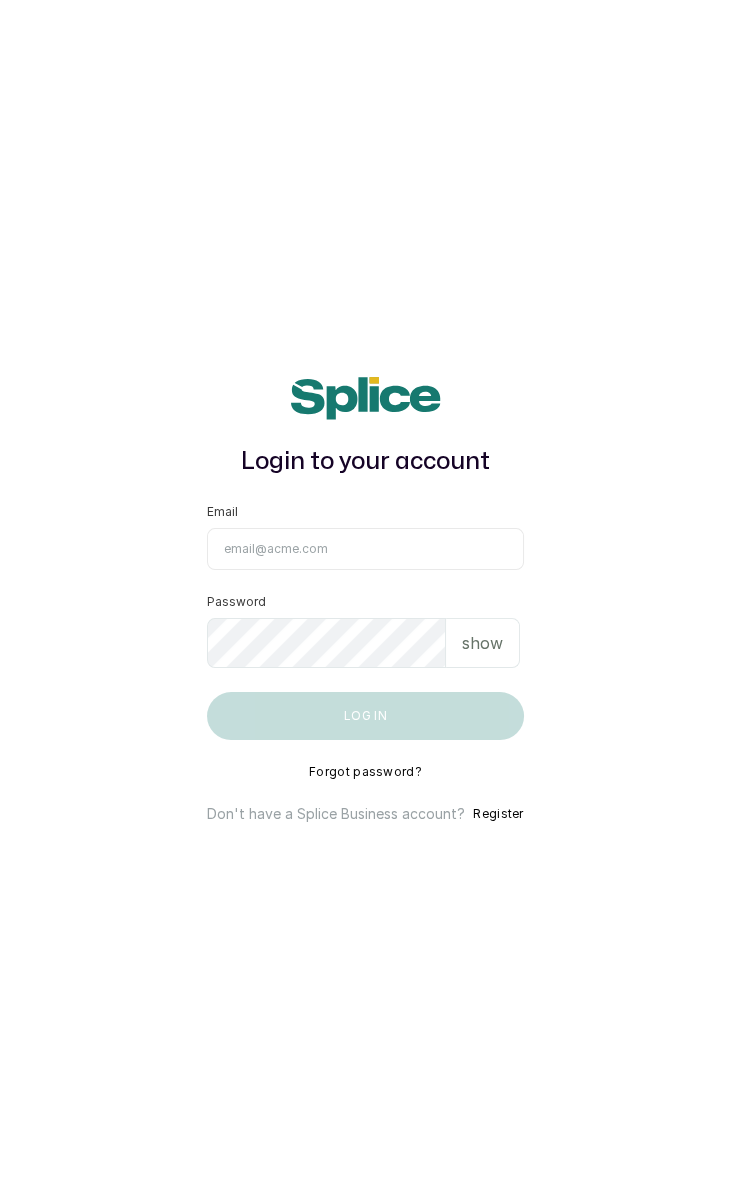 type on "kuffyglowskincare@[EMAIL]" 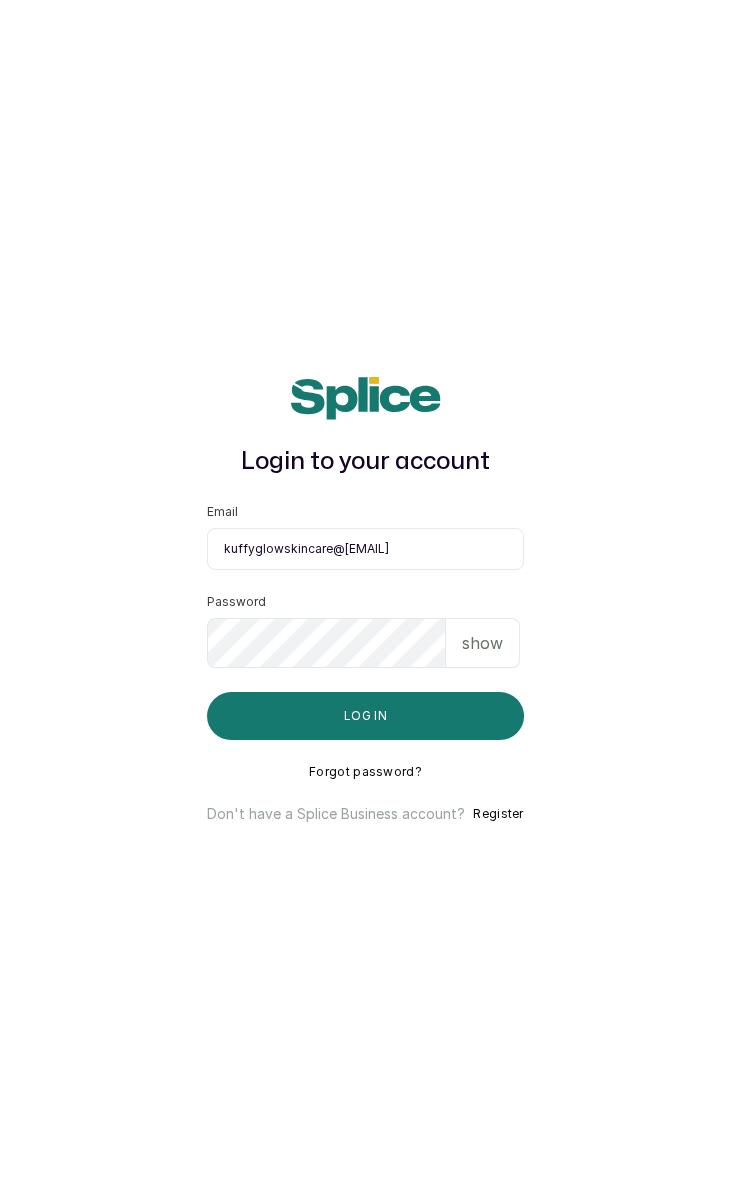 click on "show" at bounding box center [482, 643] 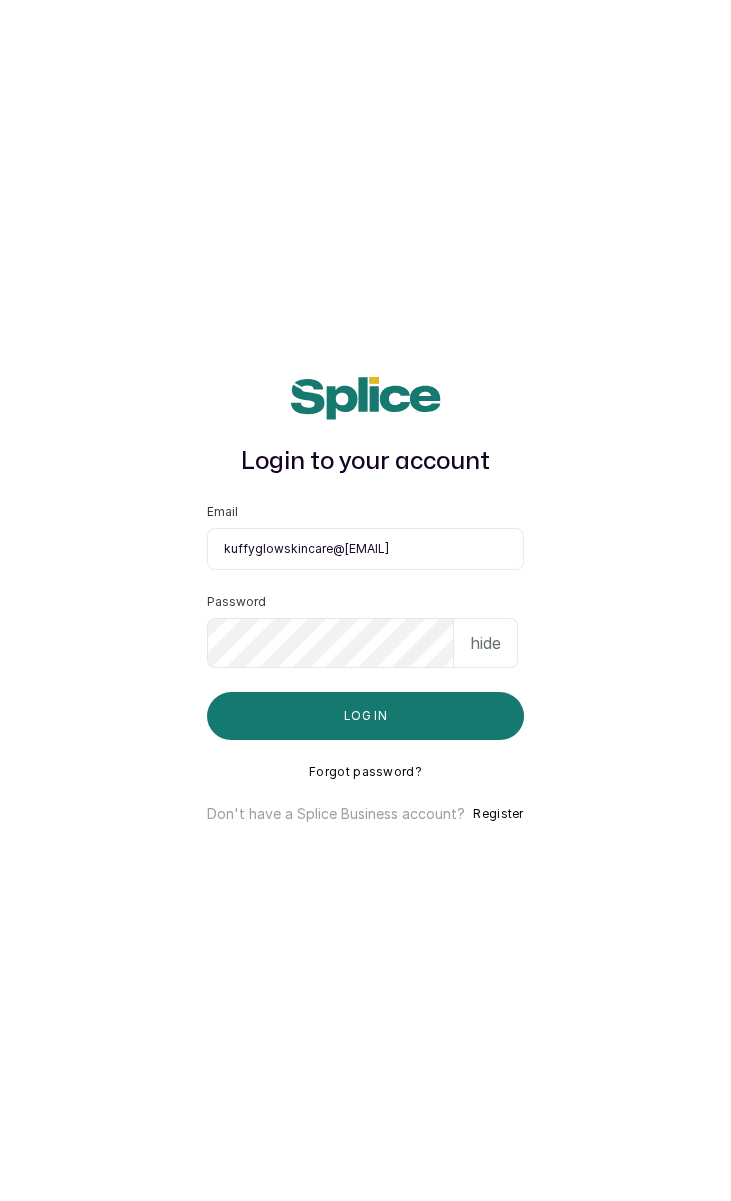 click on "Log in" at bounding box center (365, 716) 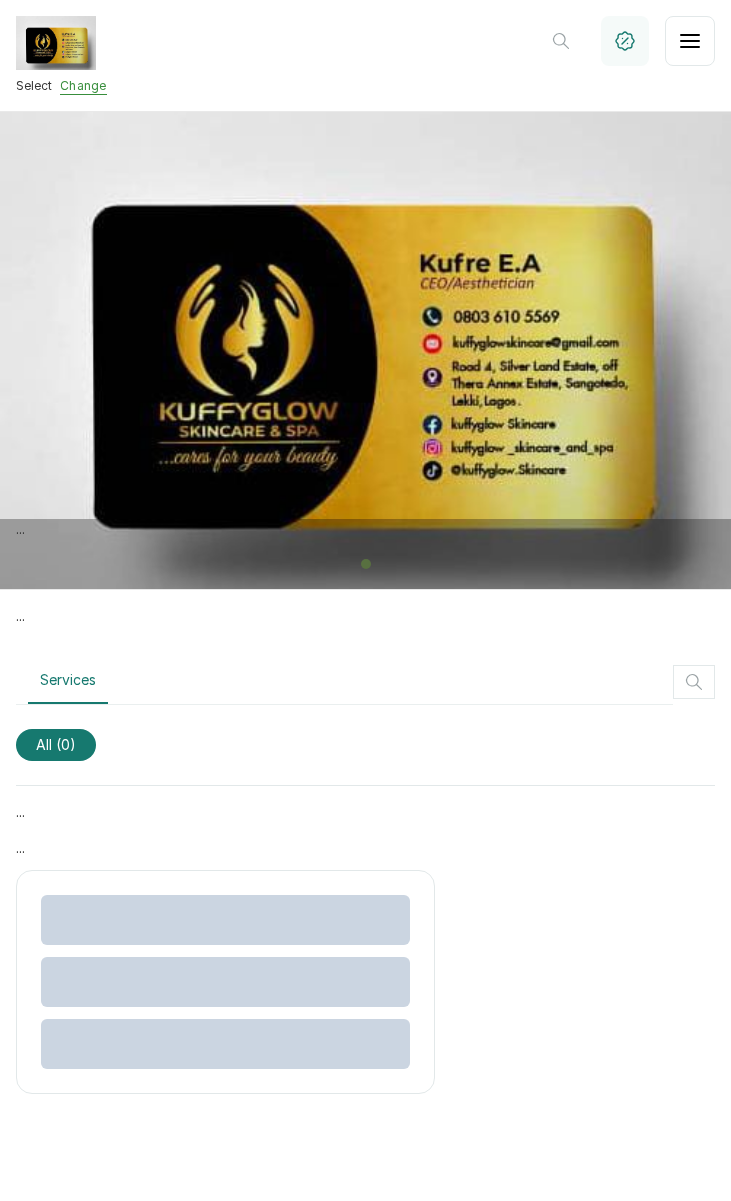 scroll, scrollTop: 94, scrollLeft: 0, axis: vertical 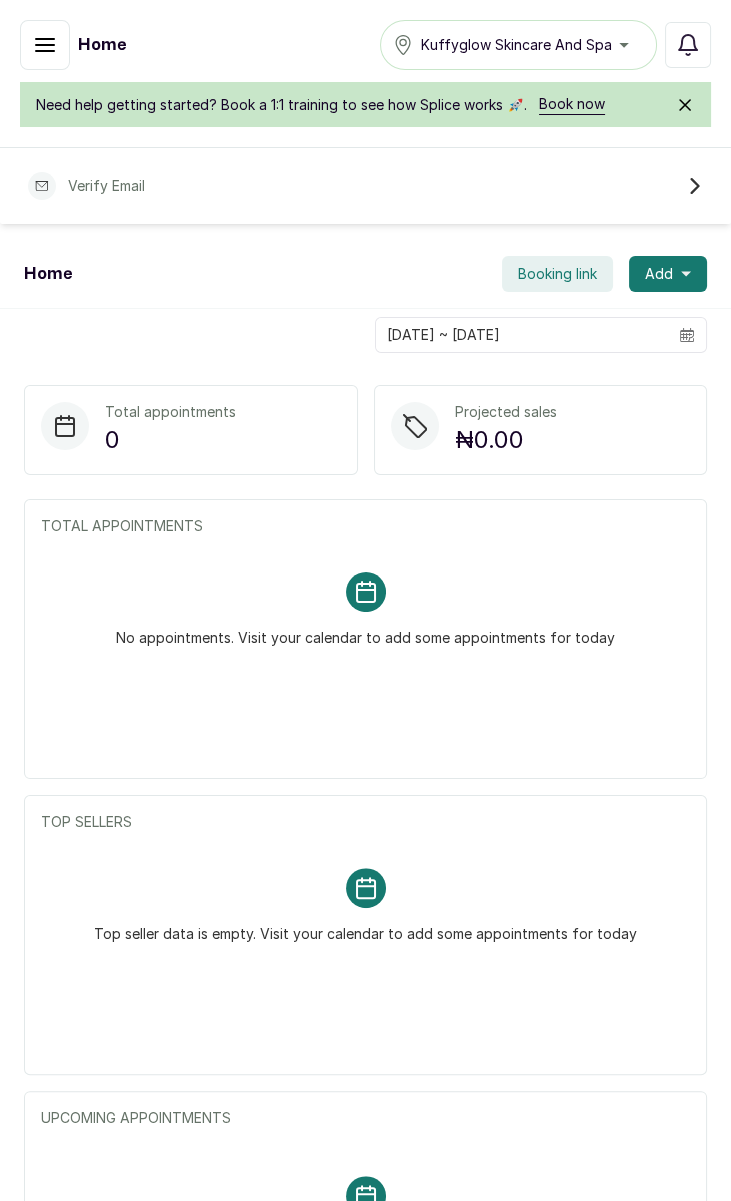 click on "Kuffyglow Skincare And Spa" at bounding box center (518, 45) 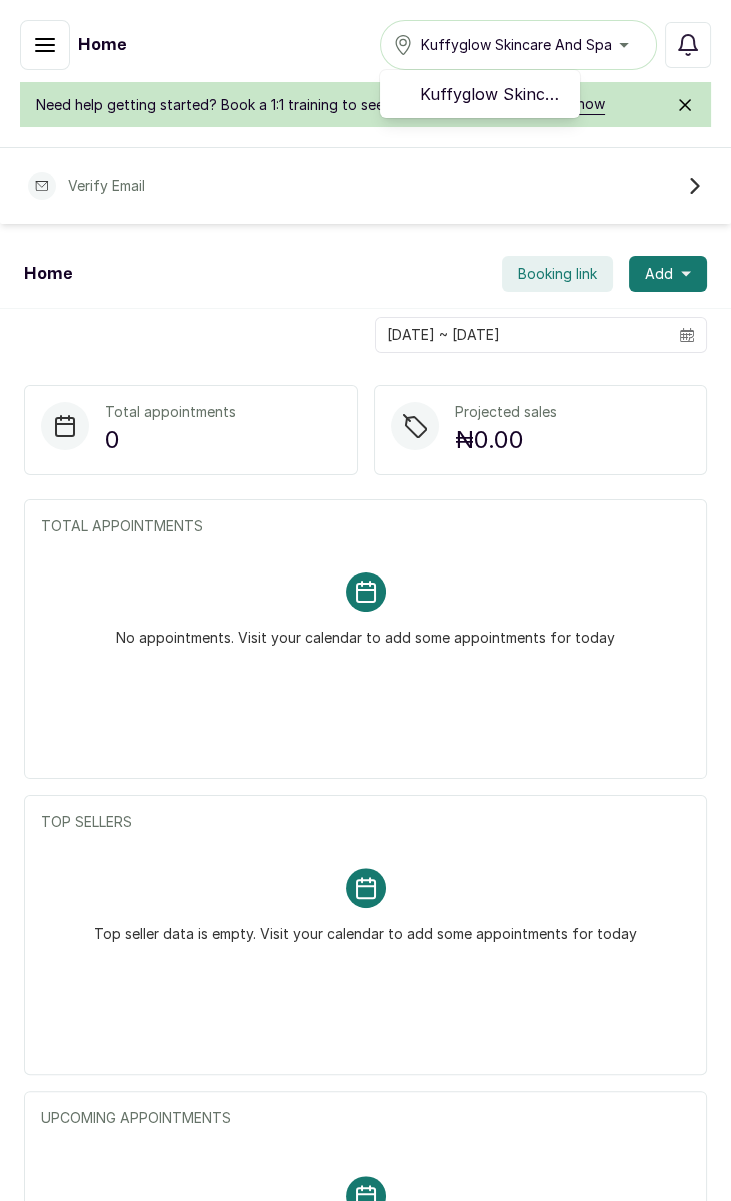 click on "Kuffyglow Skincare And Spa" at bounding box center [492, 94] 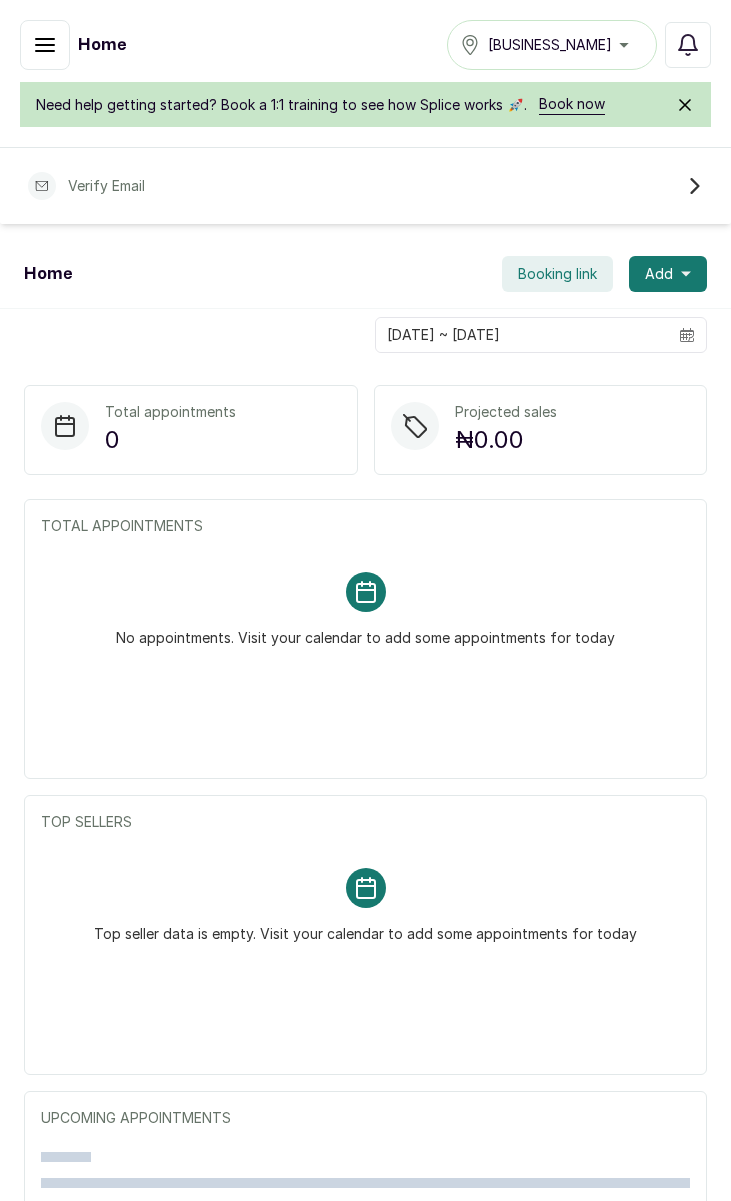 scroll, scrollTop: 0, scrollLeft: 0, axis: both 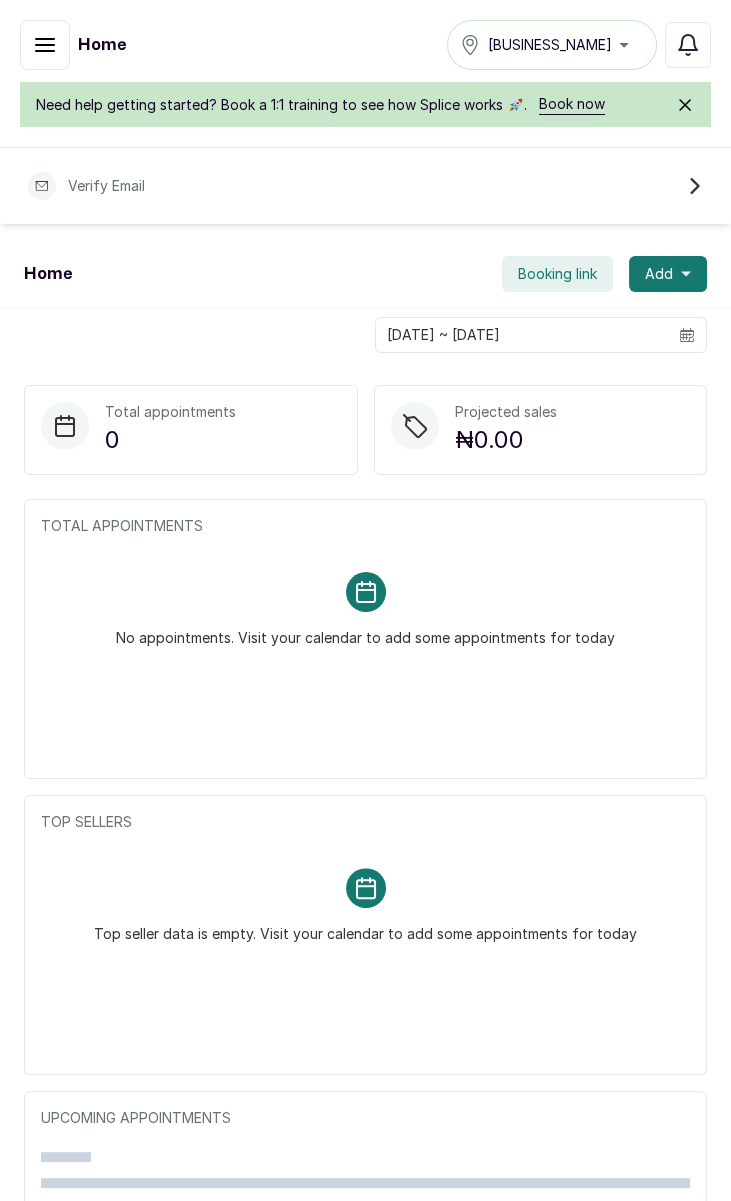 click at bounding box center [45, 45] 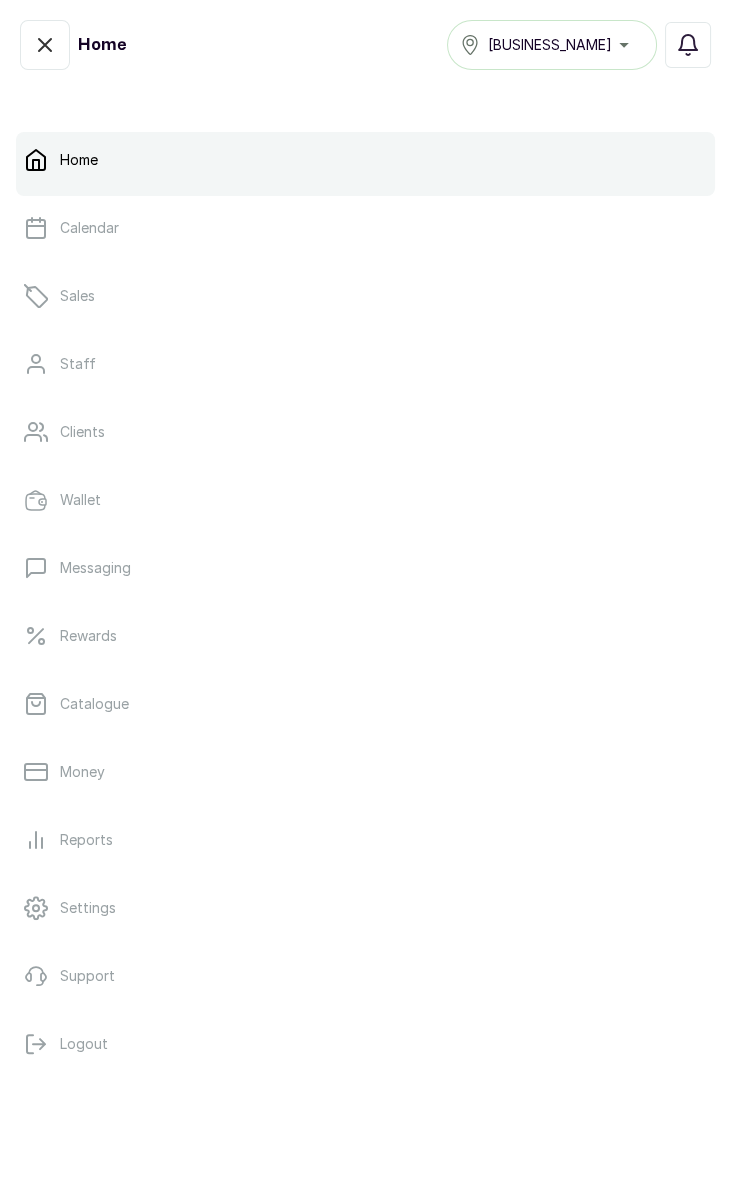 click on "Calendar" at bounding box center [365, 228] 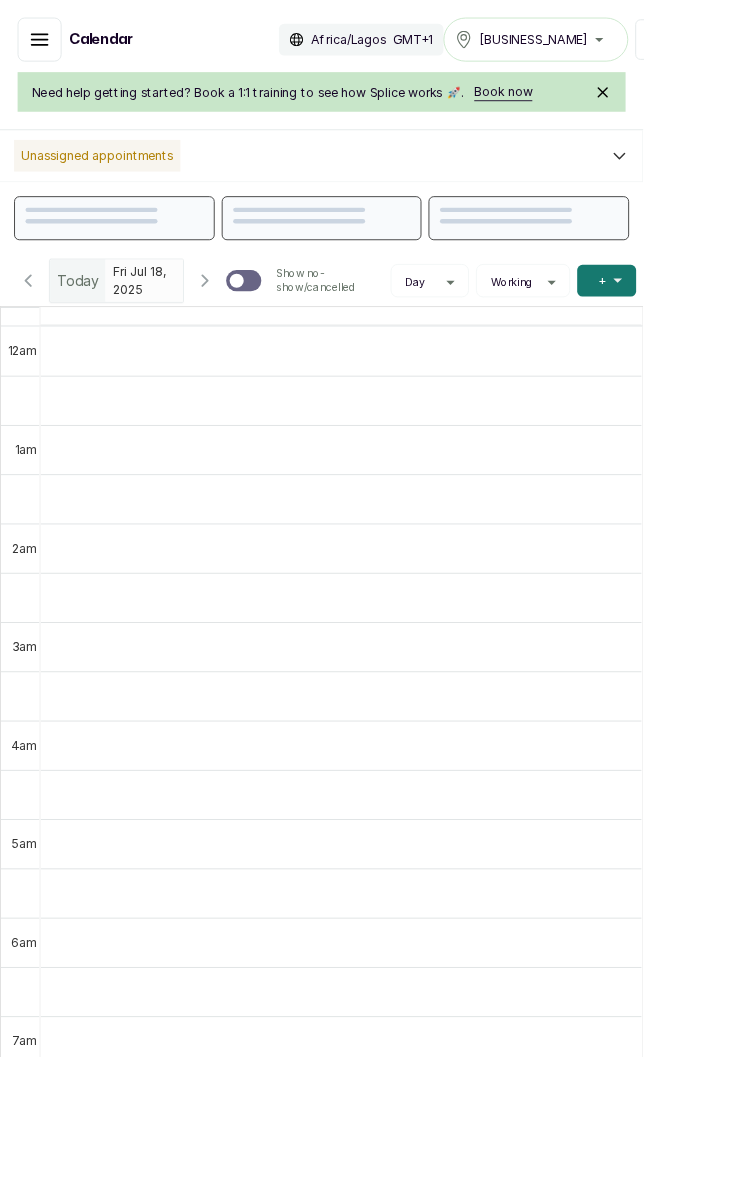 scroll, scrollTop: 672, scrollLeft: 0, axis: vertical 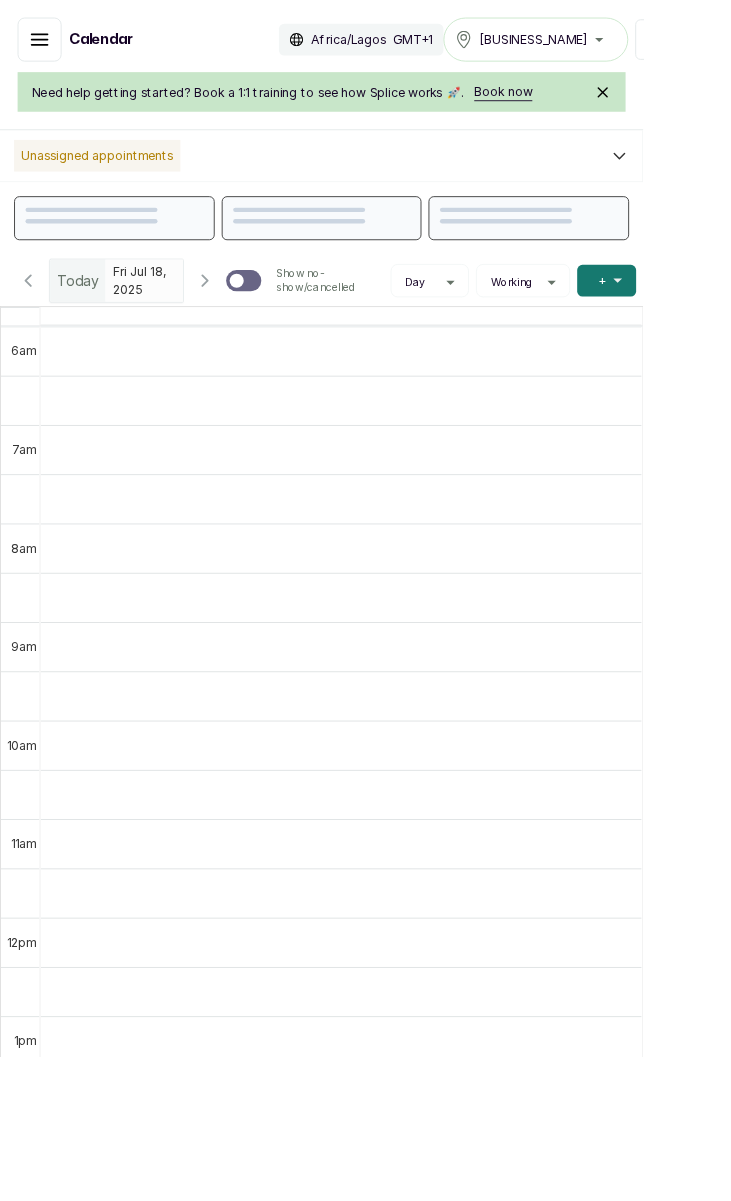 click on "Show no-show/cancelled" at bounding box center (45, 45) 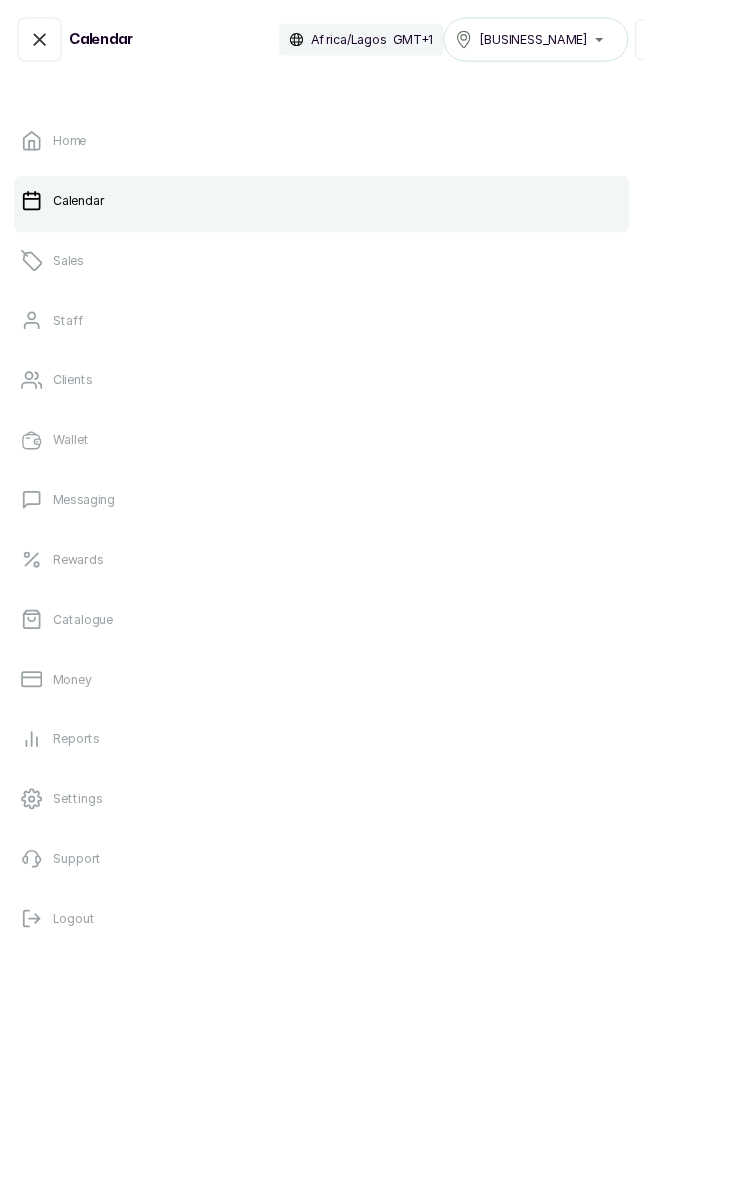 click on "Catalogue" at bounding box center [365, 704] 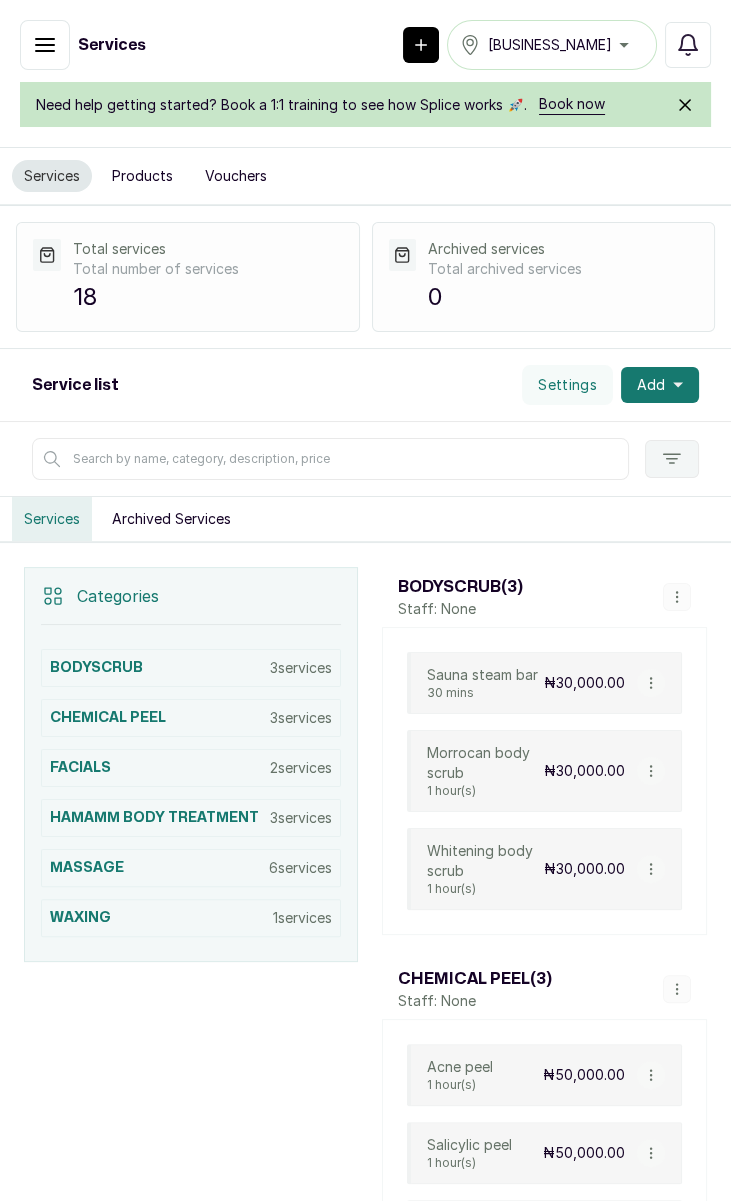 click at bounding box center (45, 45) 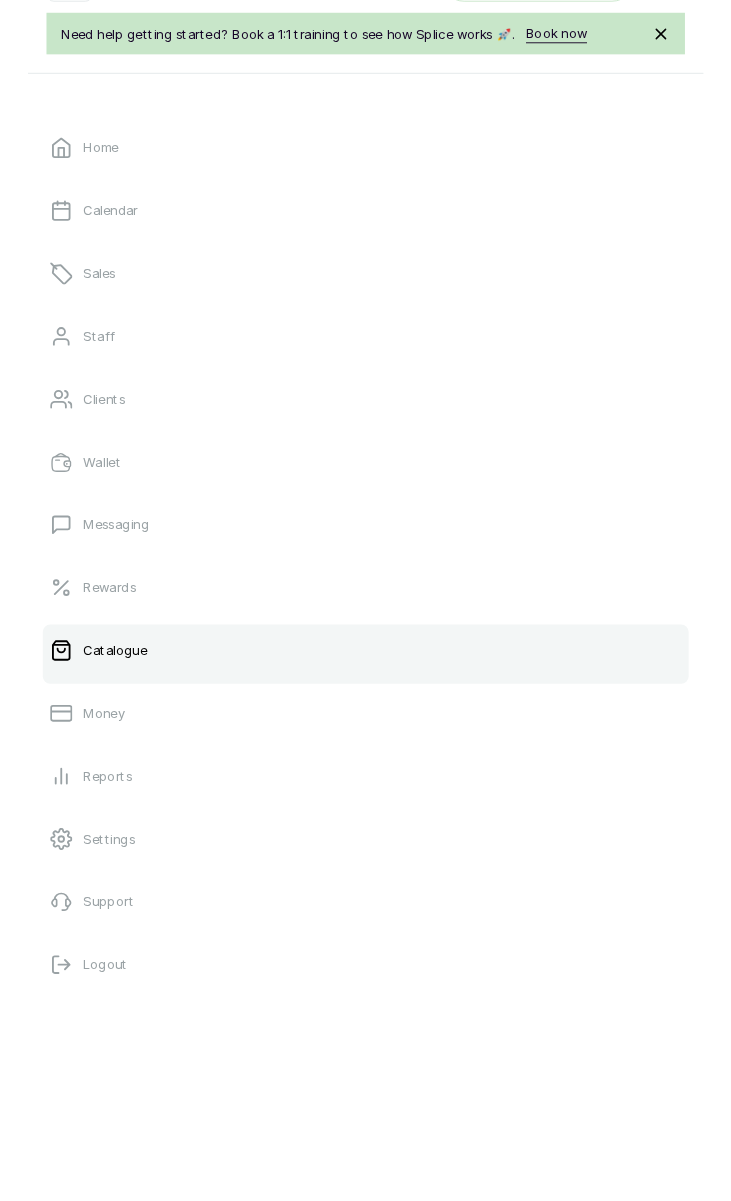 scroll, scrollTop: 78, scrollLeft: 0, axis: vertical 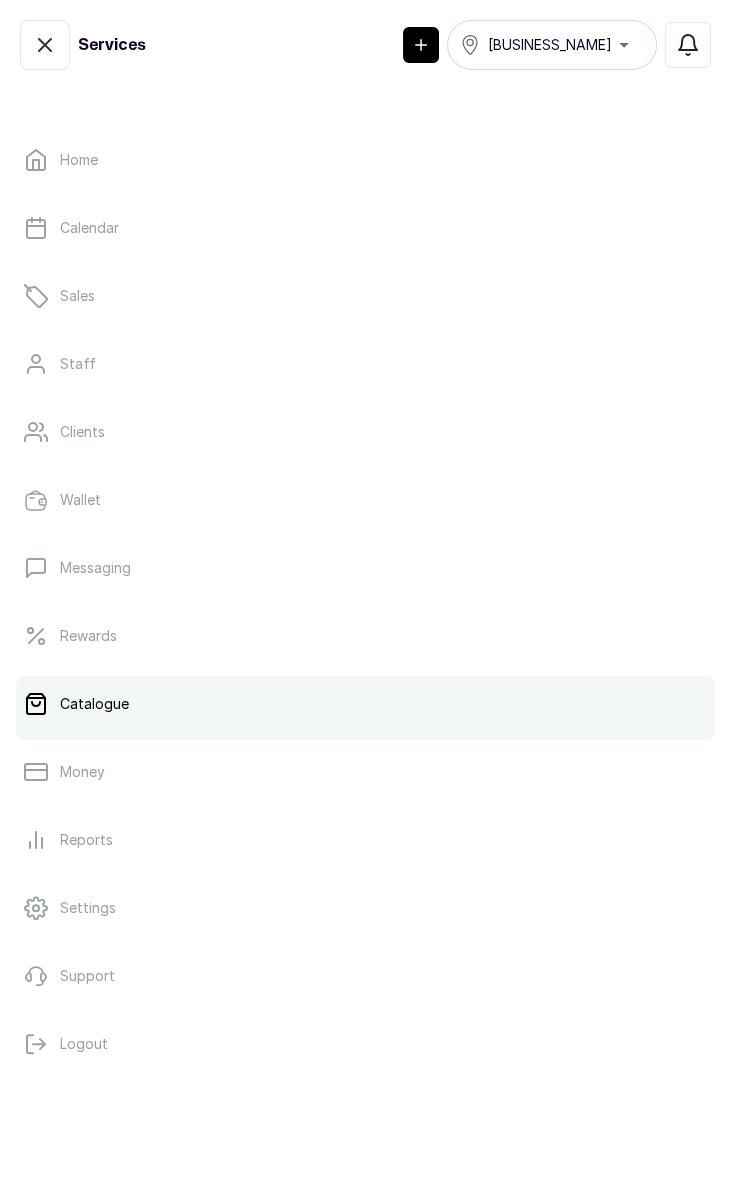 click 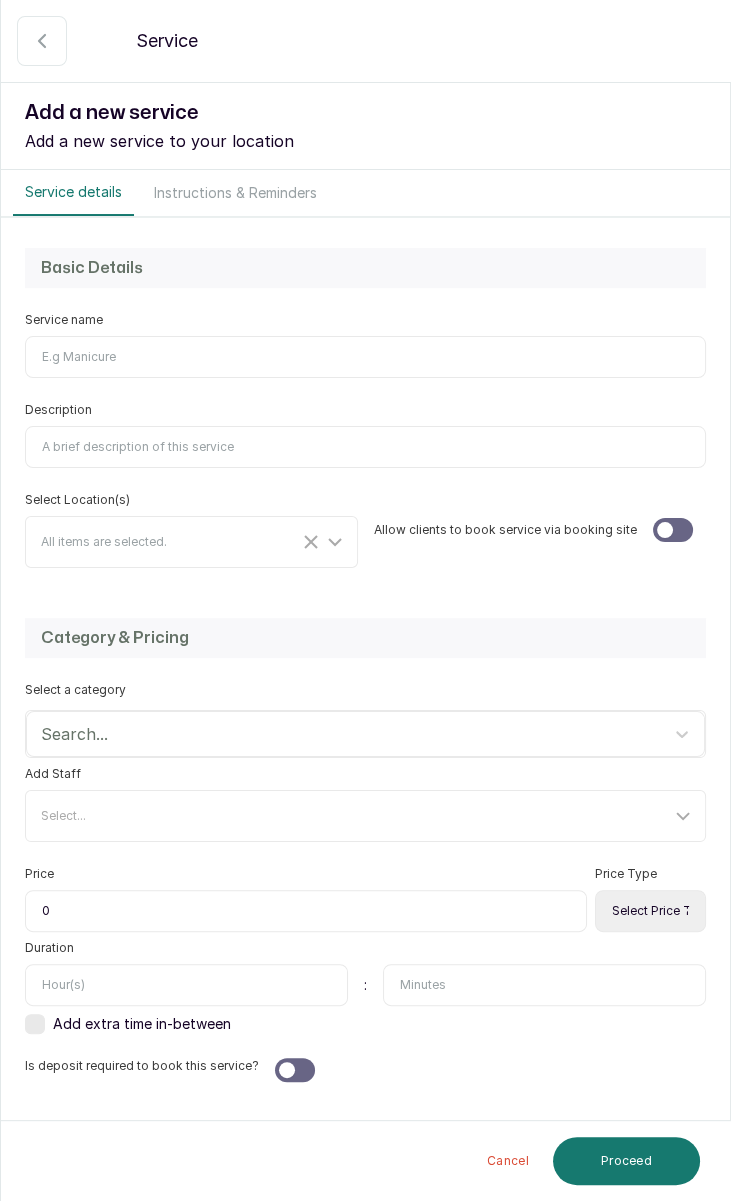 click 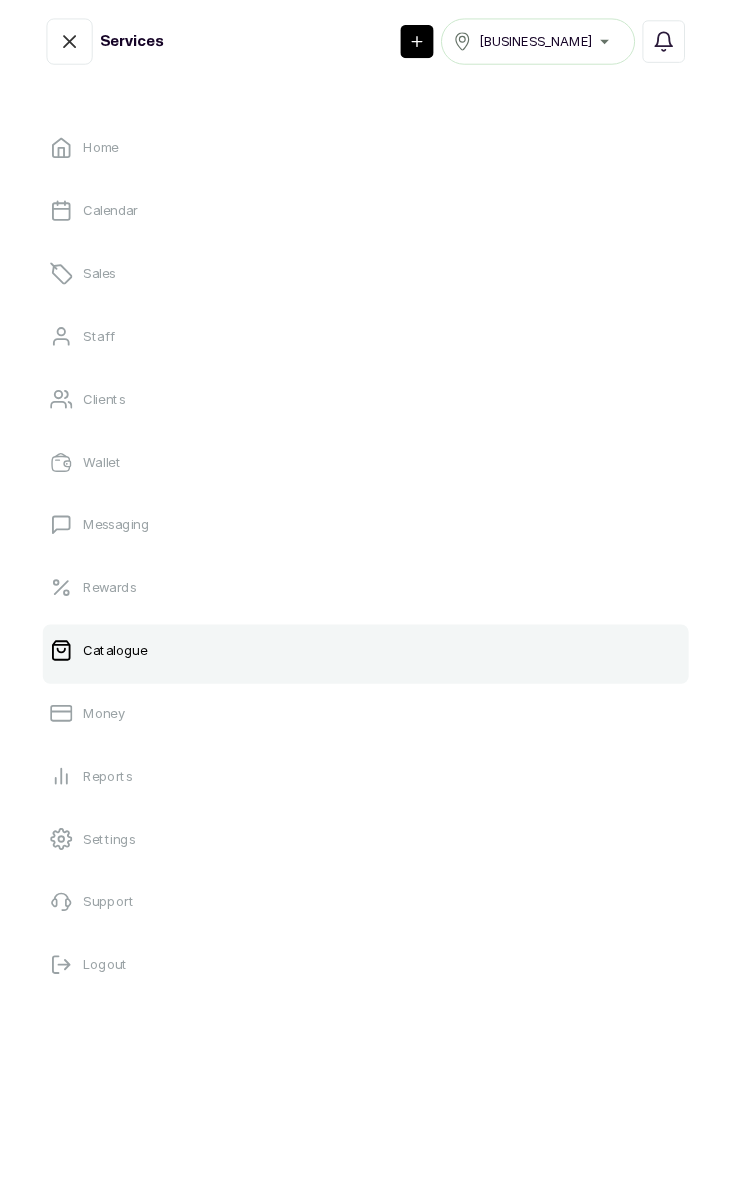 scroll, scrollTop: 13, scrollLeft: 0, axis: vertical 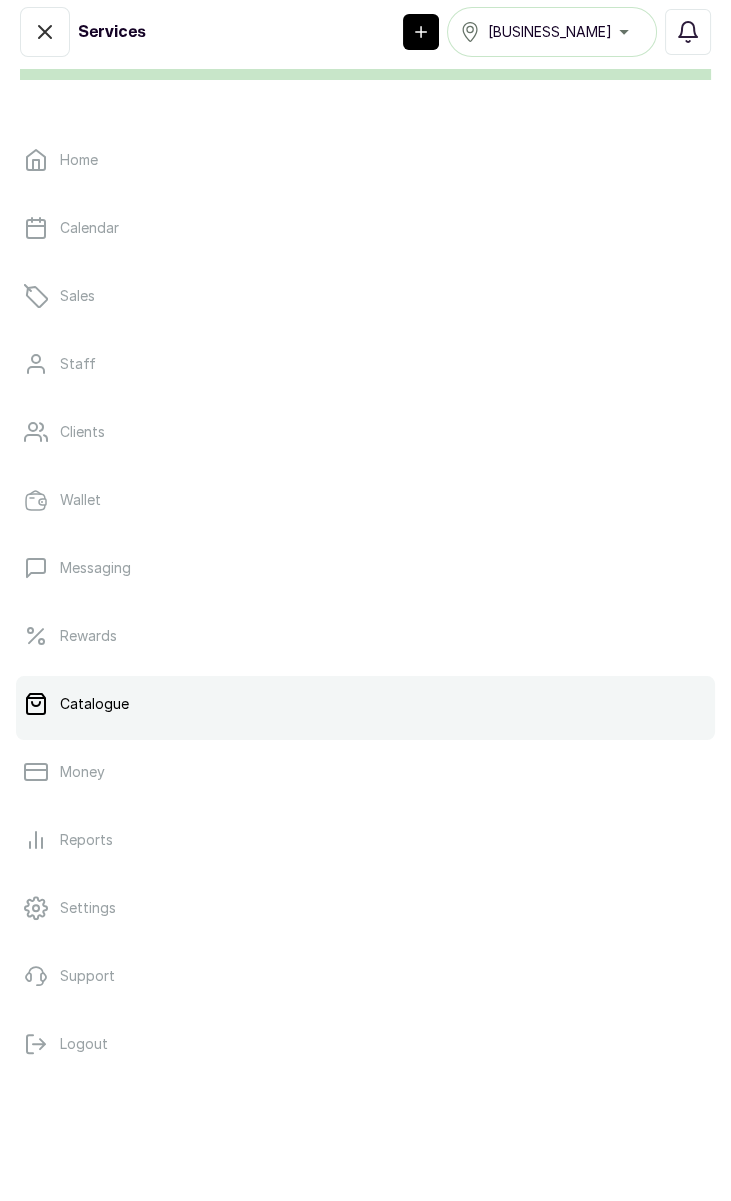 click on "Settings" at bounding box center [365, 908] 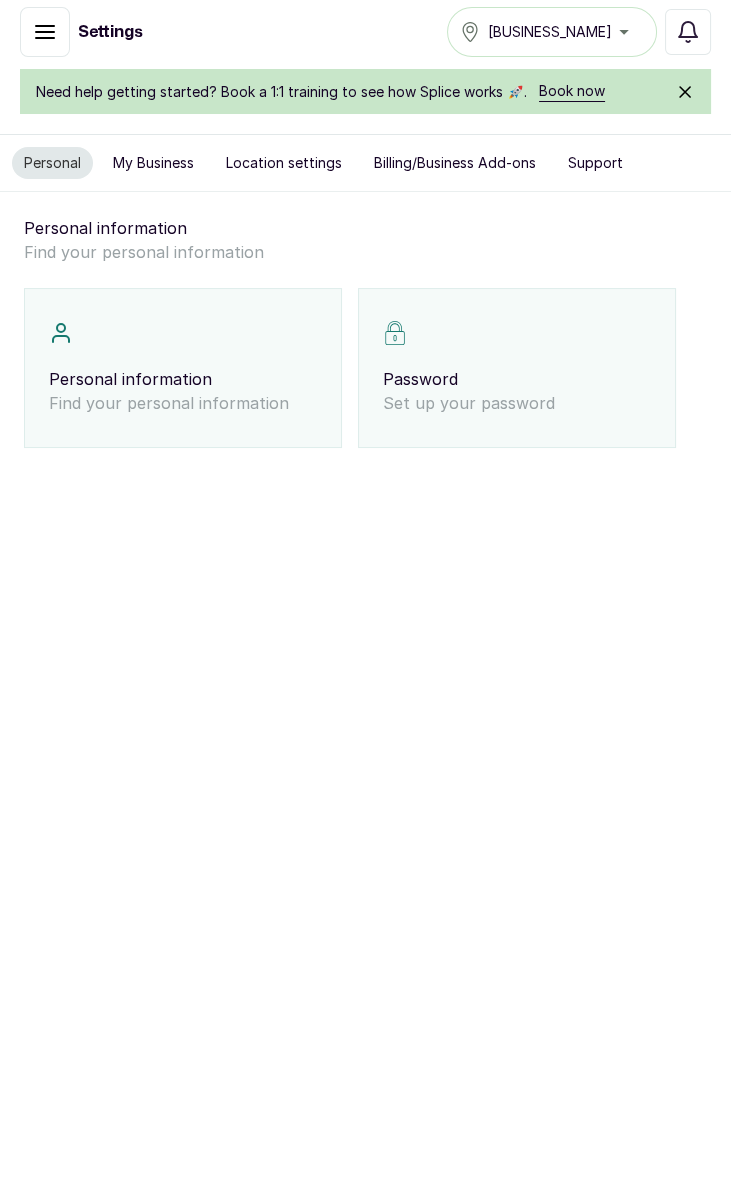 scroll, scrollTop: 0, scrollLeft: 0, axis: both 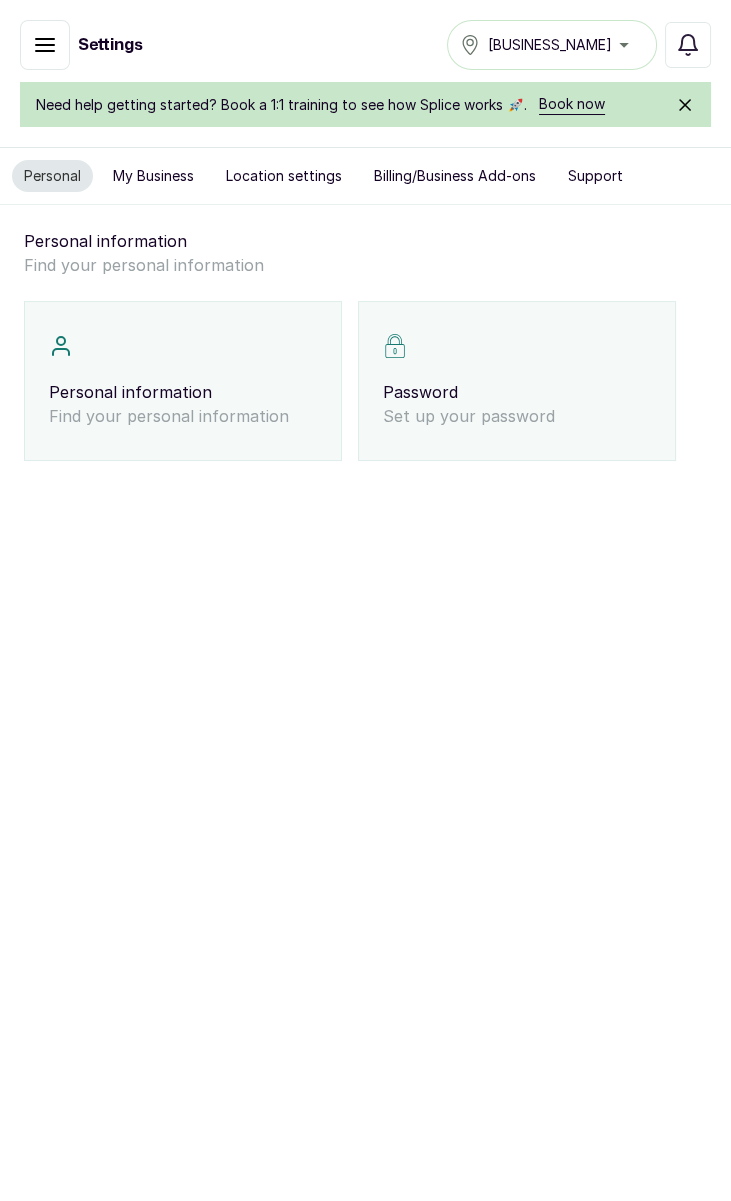 click on "Location settings" at bounding box center (284, 176) 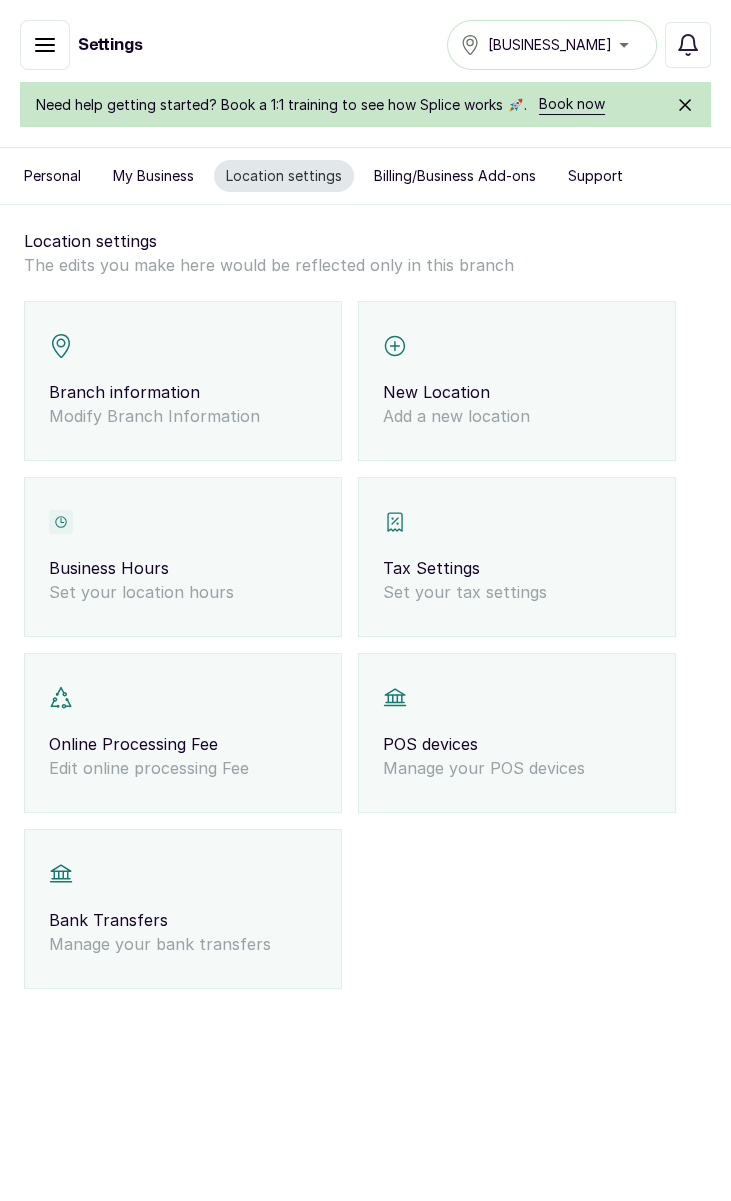 click on "Branch information" at bounding box center [183, 392] 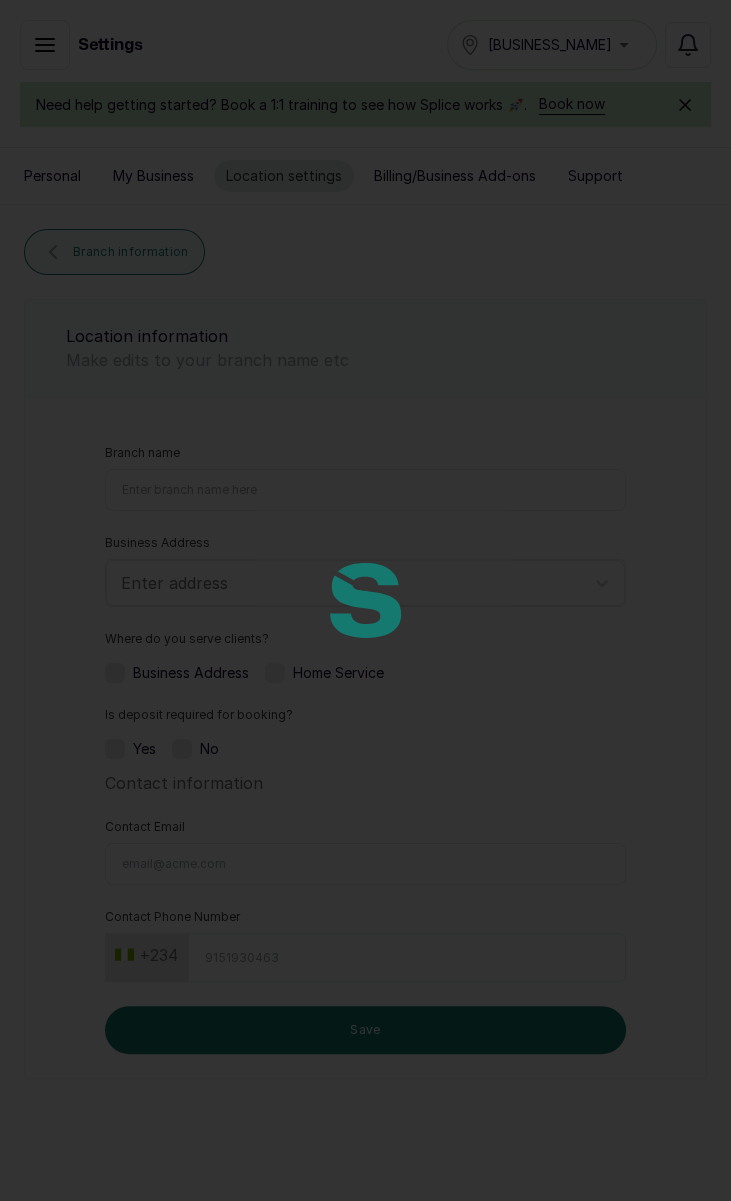 type on "Kuffyglow Skincare And Spa" 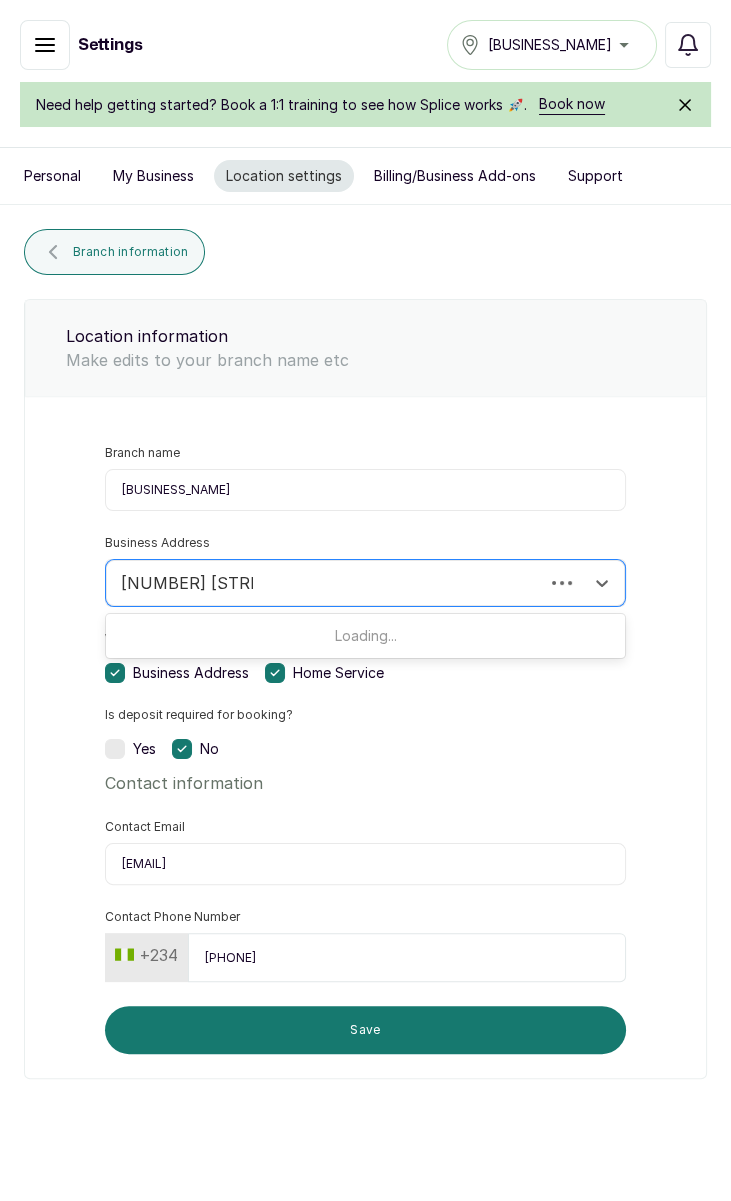 scroll, scrollTop: 0, scrollLeft: 0, axis: both 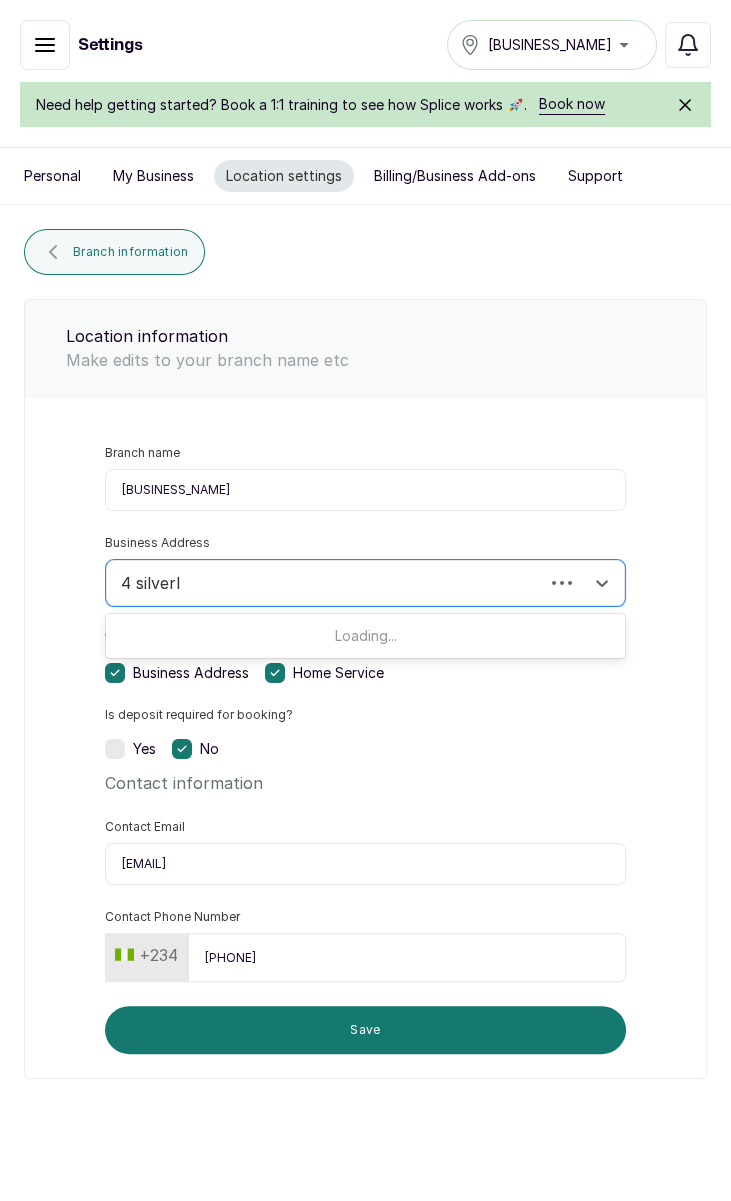 type on "4" 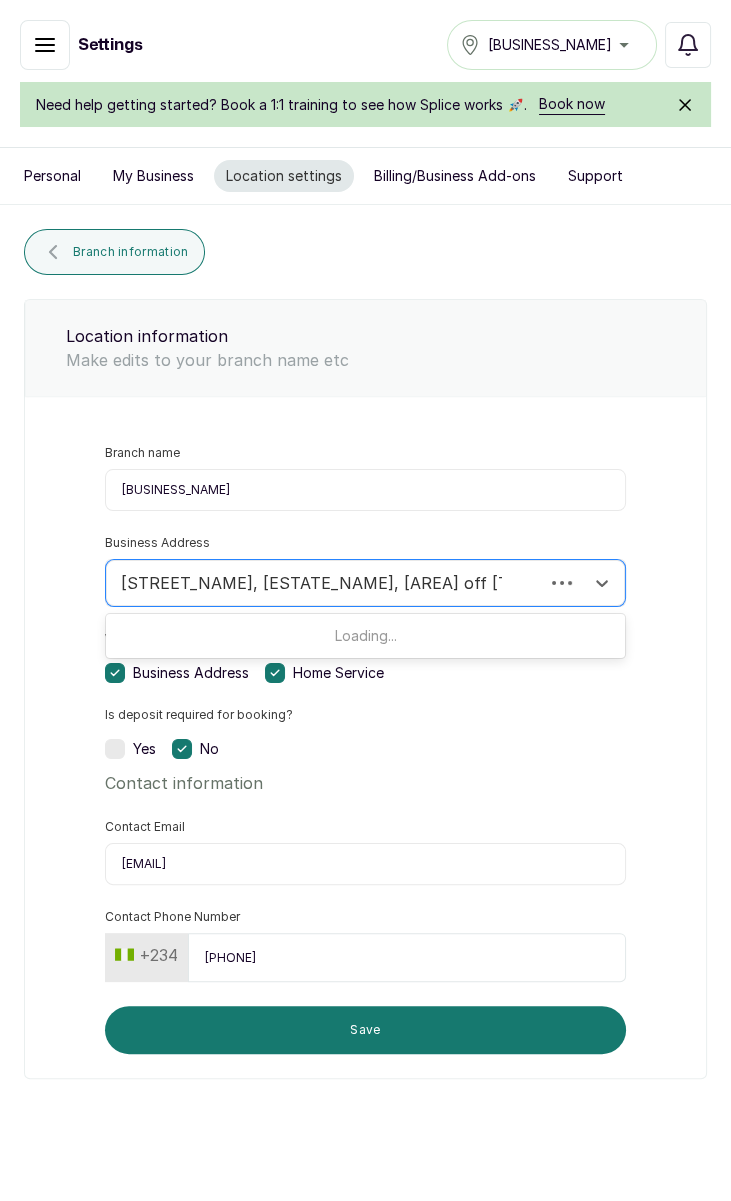 scroll, scrollTop: 0, scrollLeft: 0, axis: both 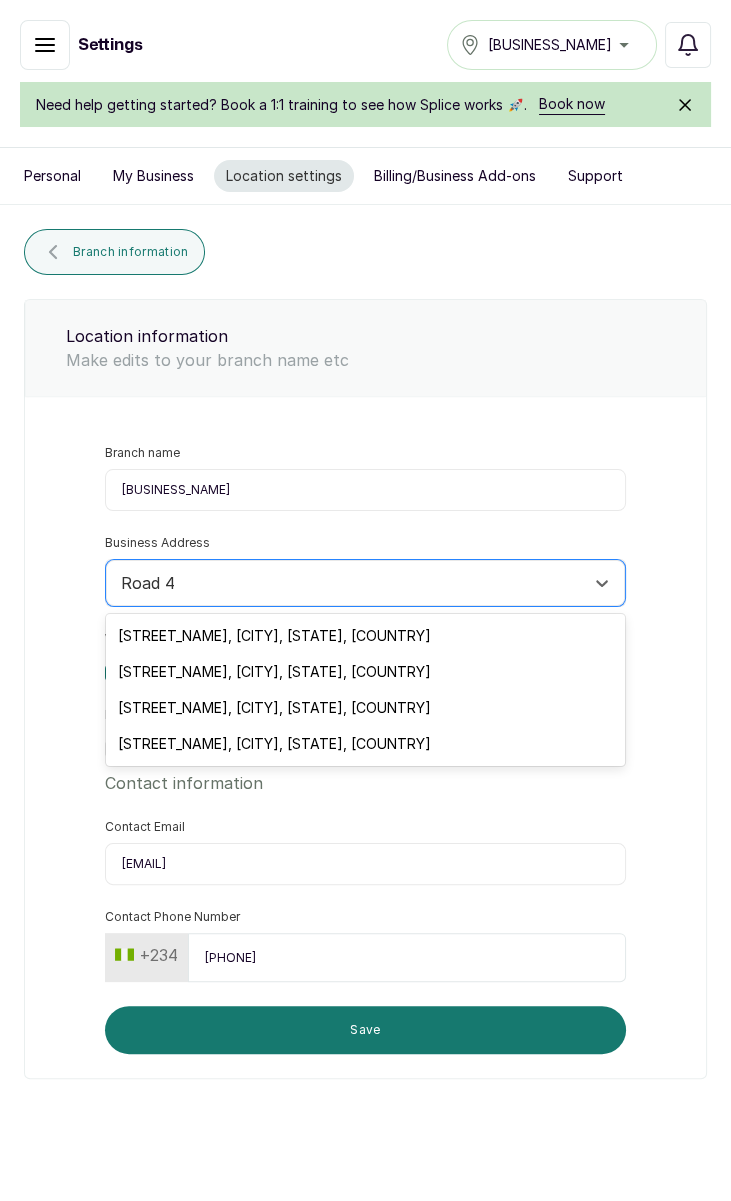 type on "Road" 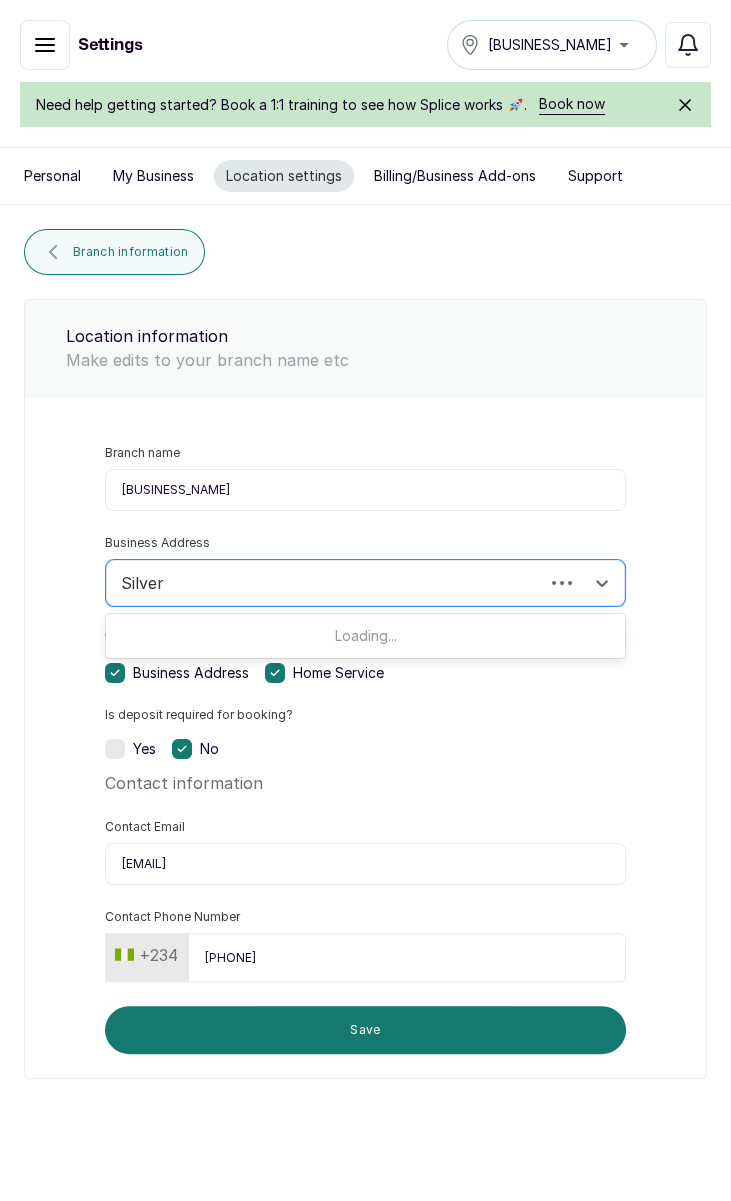 scroll, scrollTop: 0, scrollLeft: 0, axis: both 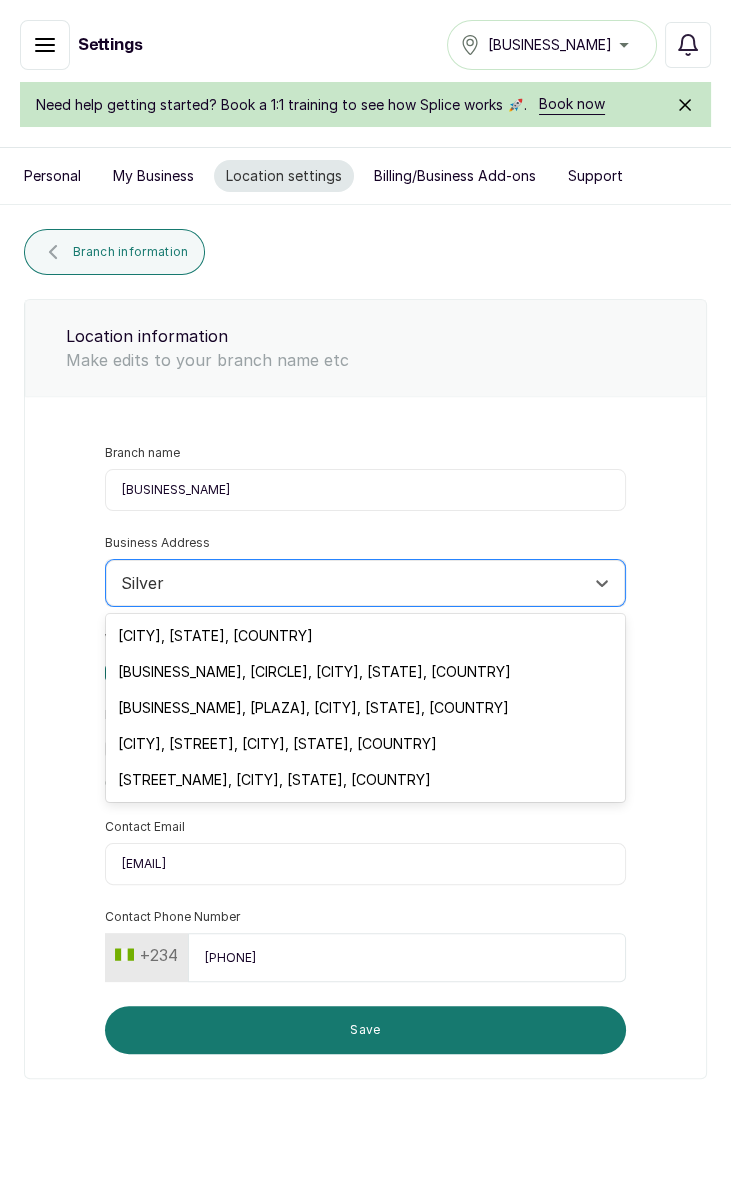 type on "Silver Land" 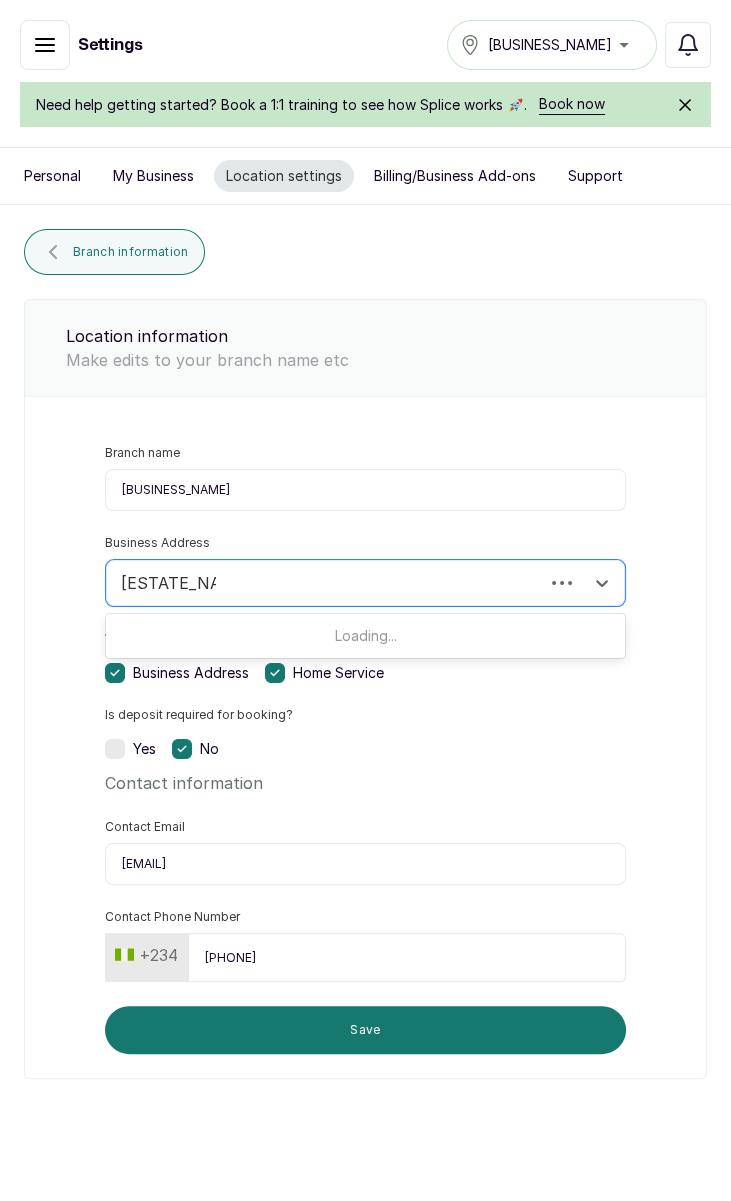 scroll, scrollTop: 0, scrollLeft: 0, axis: both 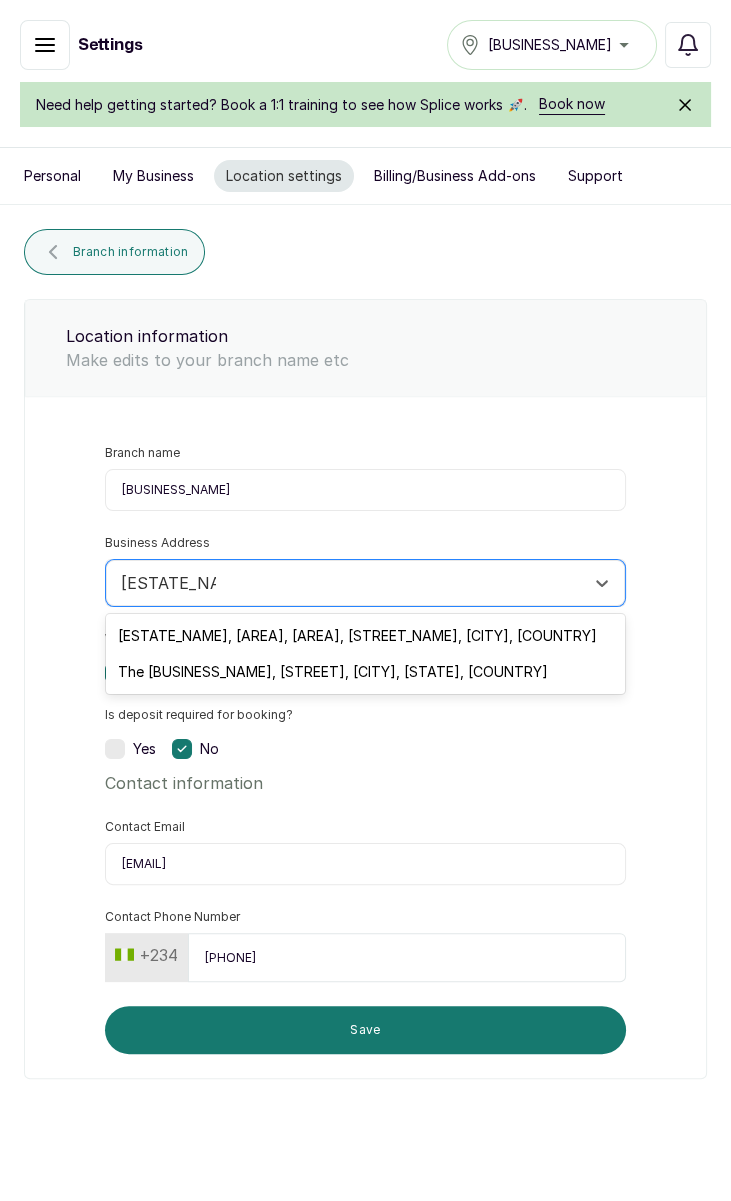 click on "[NUMBER] [STREET], [CITY], [CITY], [COUNTRY]" at bounding box center (365, 636) 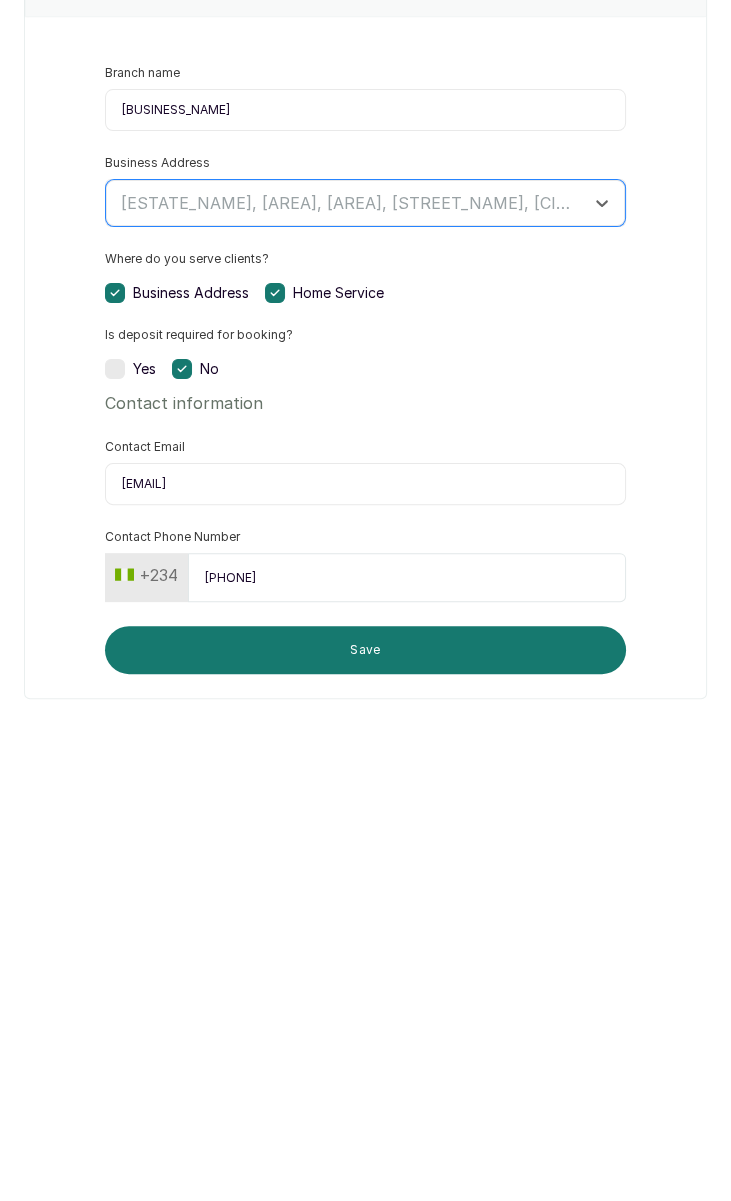 scroll, scrollTop: 37, scrollLeft: 0, axis: vertical 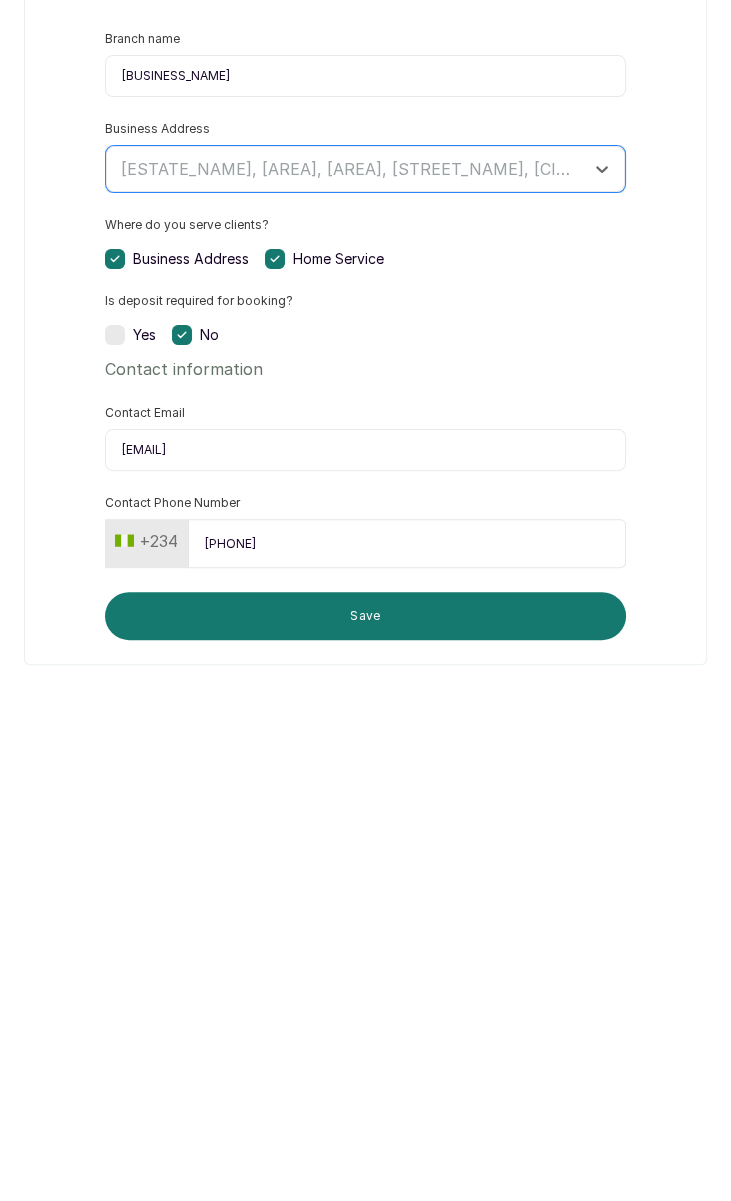 click on "Save" at bounding box center [365, 993] 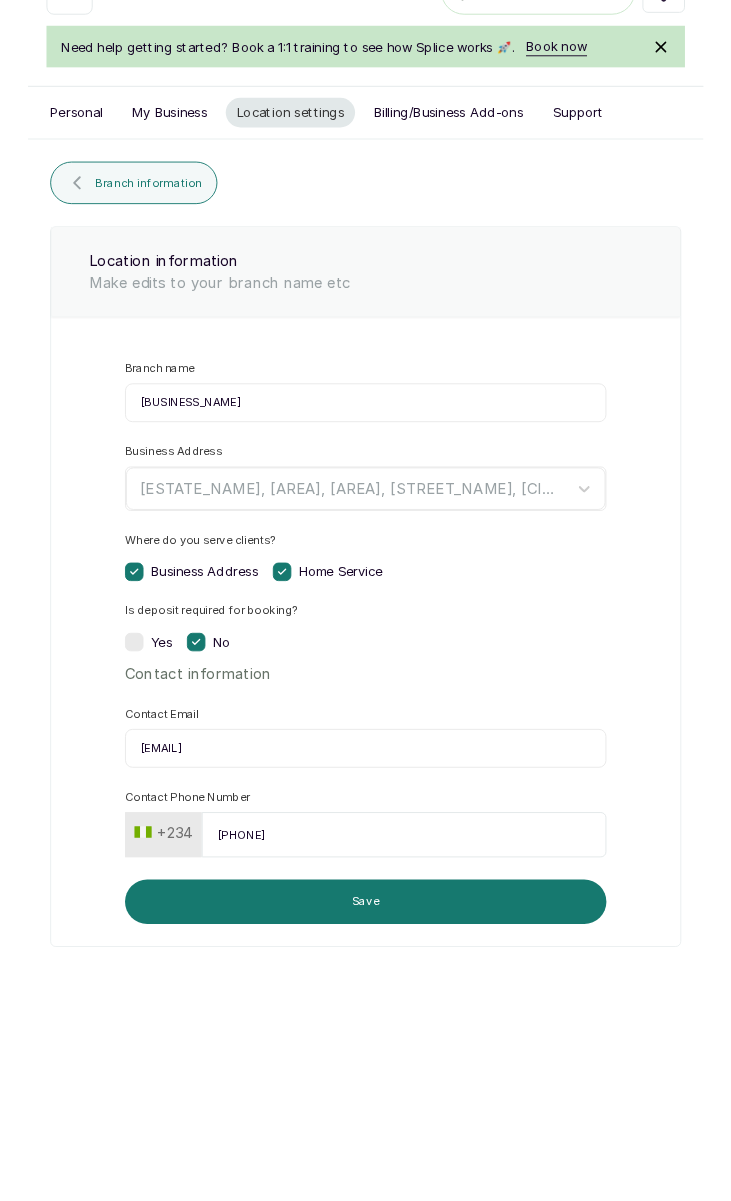 scroll, scrollTop: 0, scrollLeft: 0, axis: both 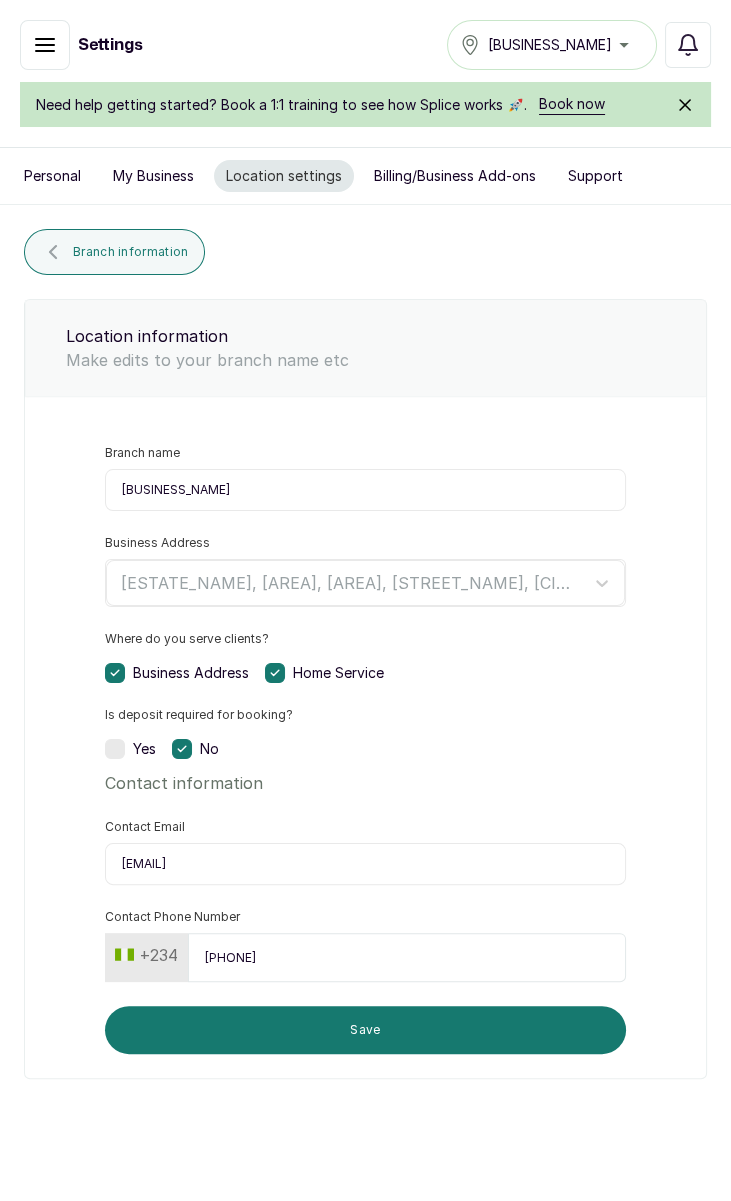 click on "Billing/Business Add-ons" at bounding box center (455, 176) 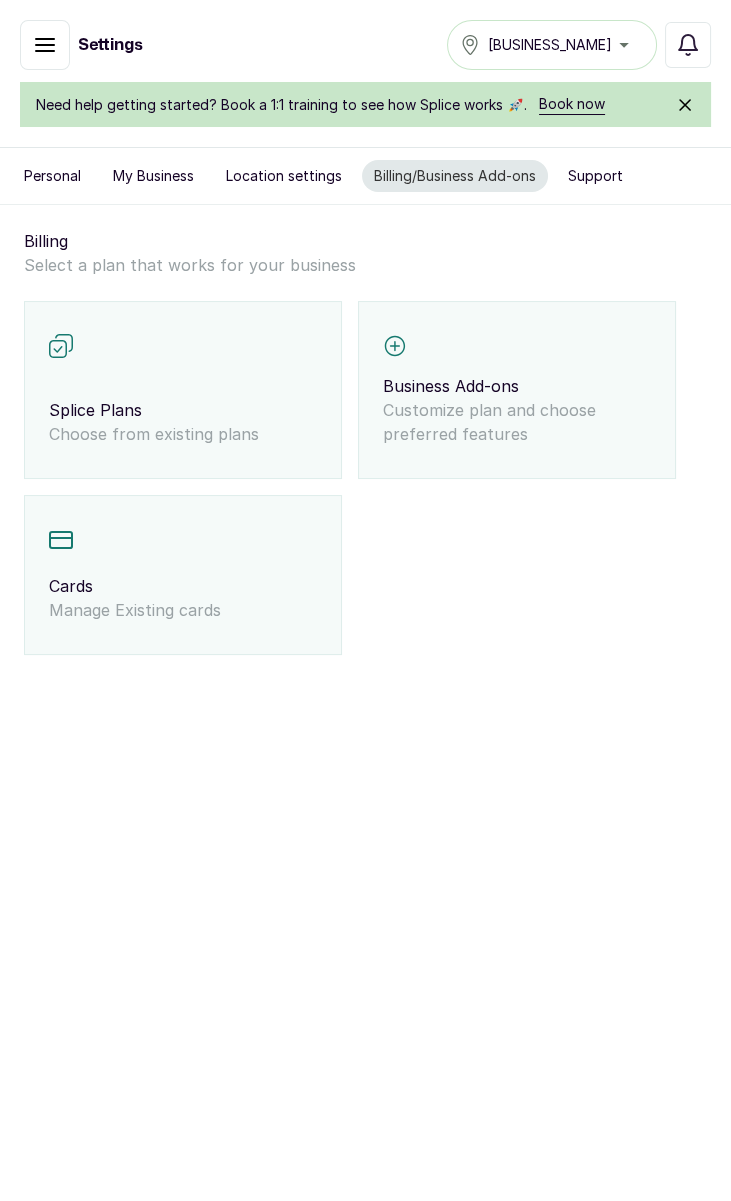 click on "Splice Plans Choose from existing plans" at bounding box center [183, 390] 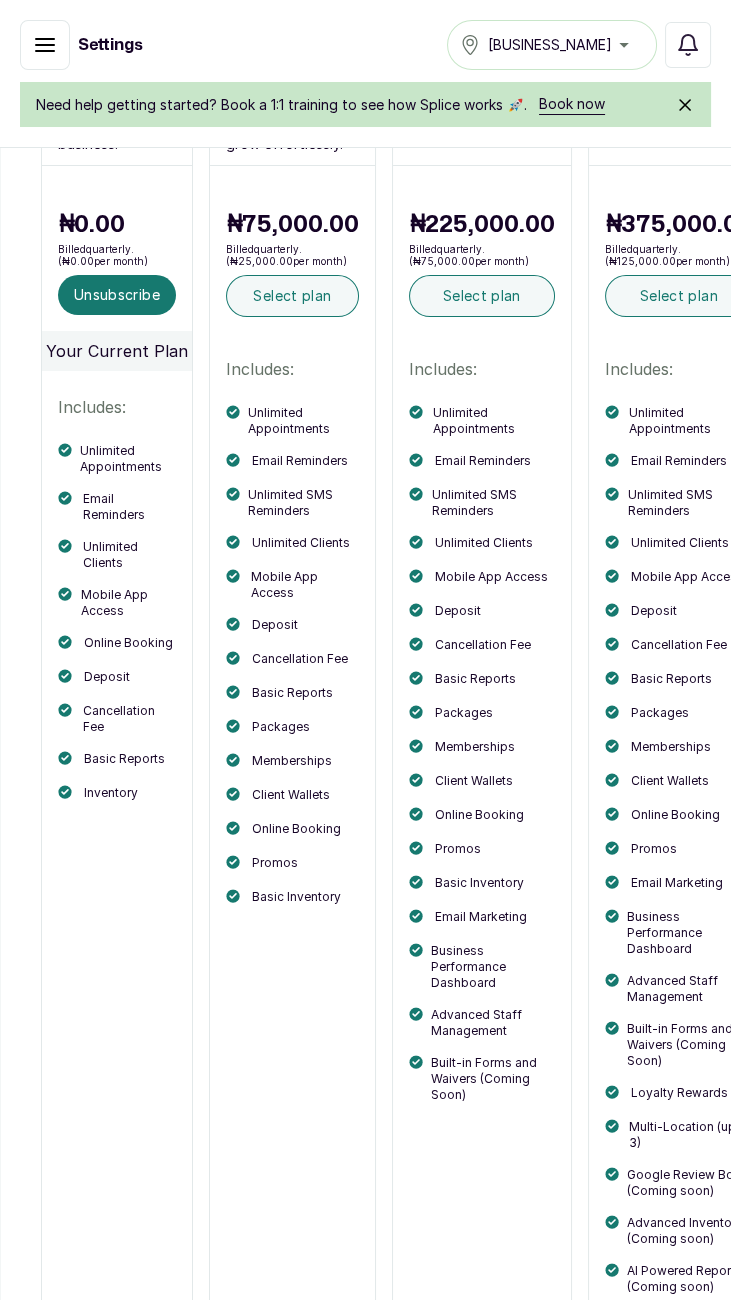 scroll, scrollTop: 296, scrollLeft: 0, axis: vertical 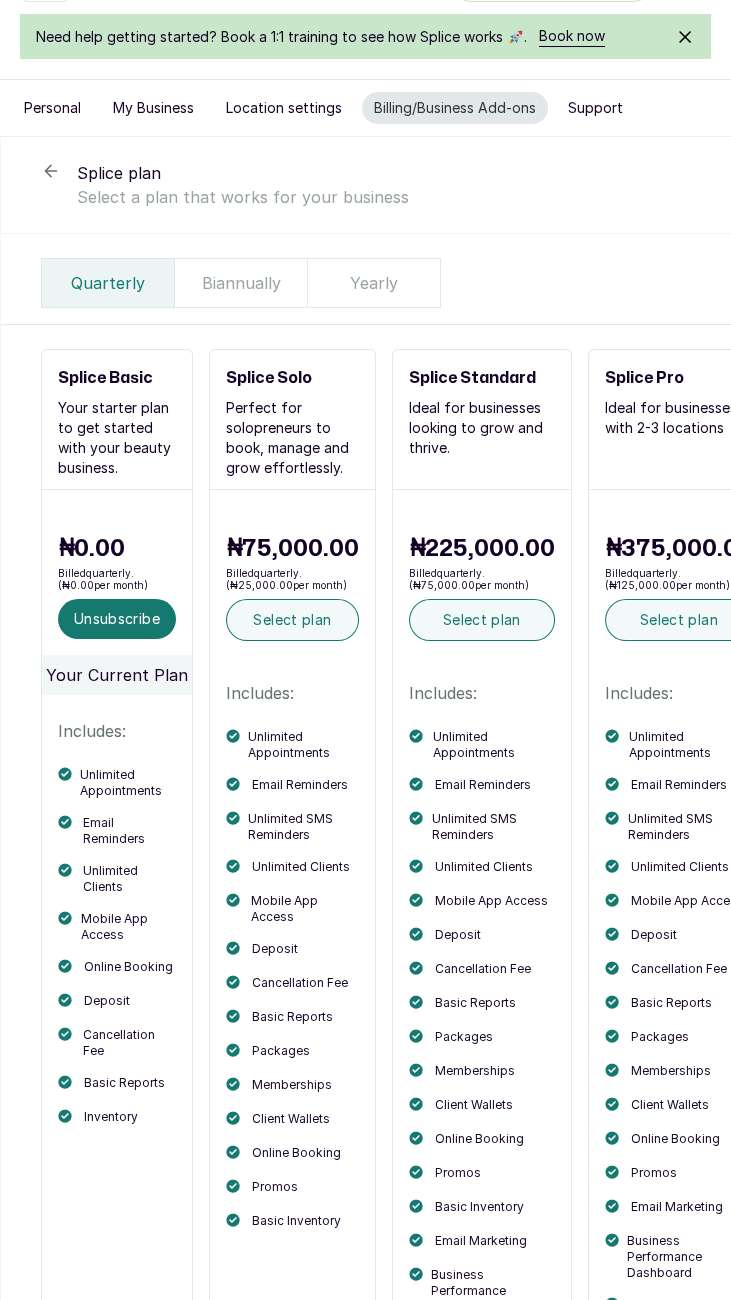 click 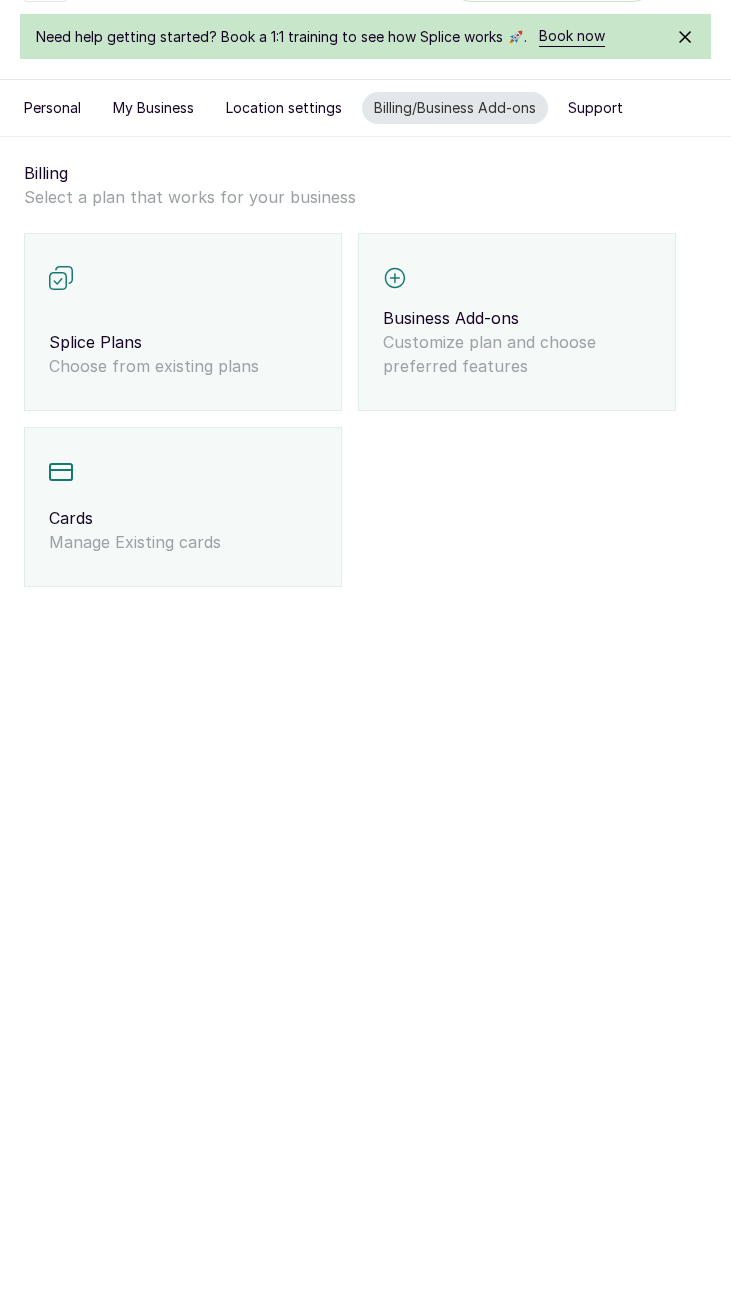 click on "Cards Manage Existing cards" at bounding box center [183, 507] 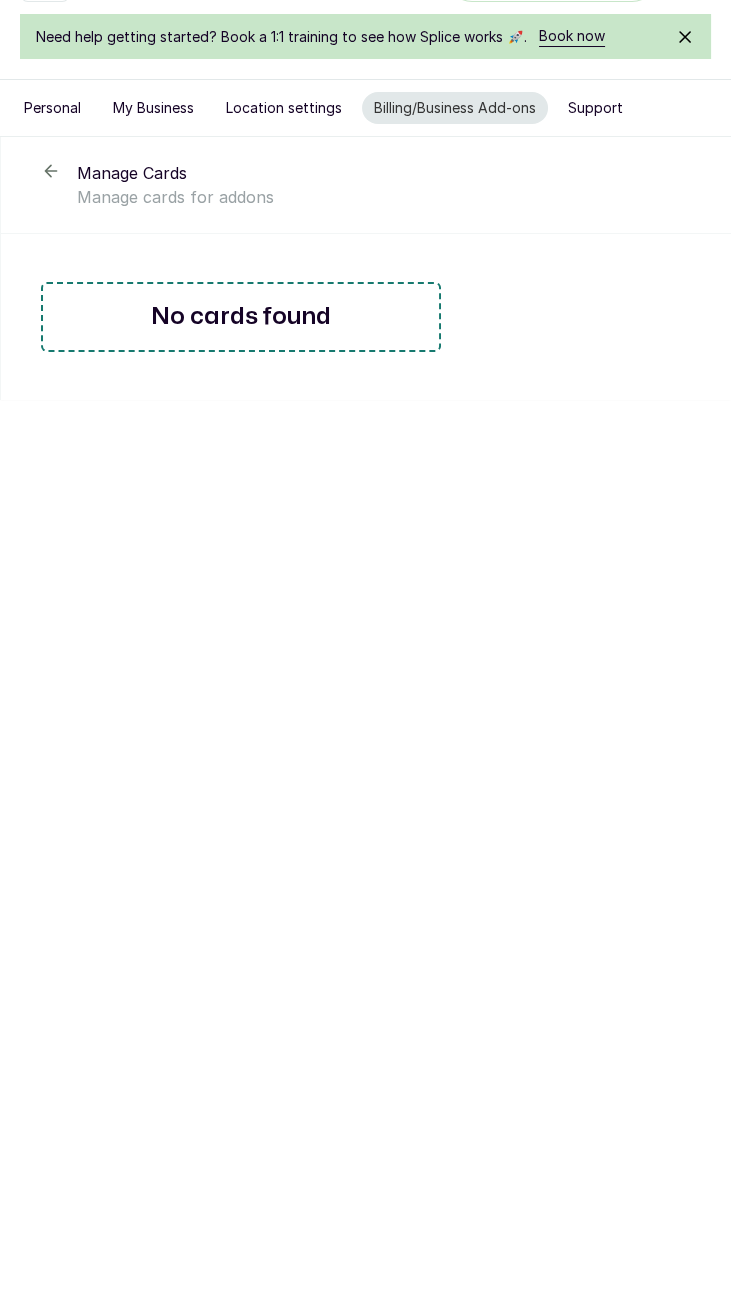 click on "No cards found" at bounding box center (241, 317) 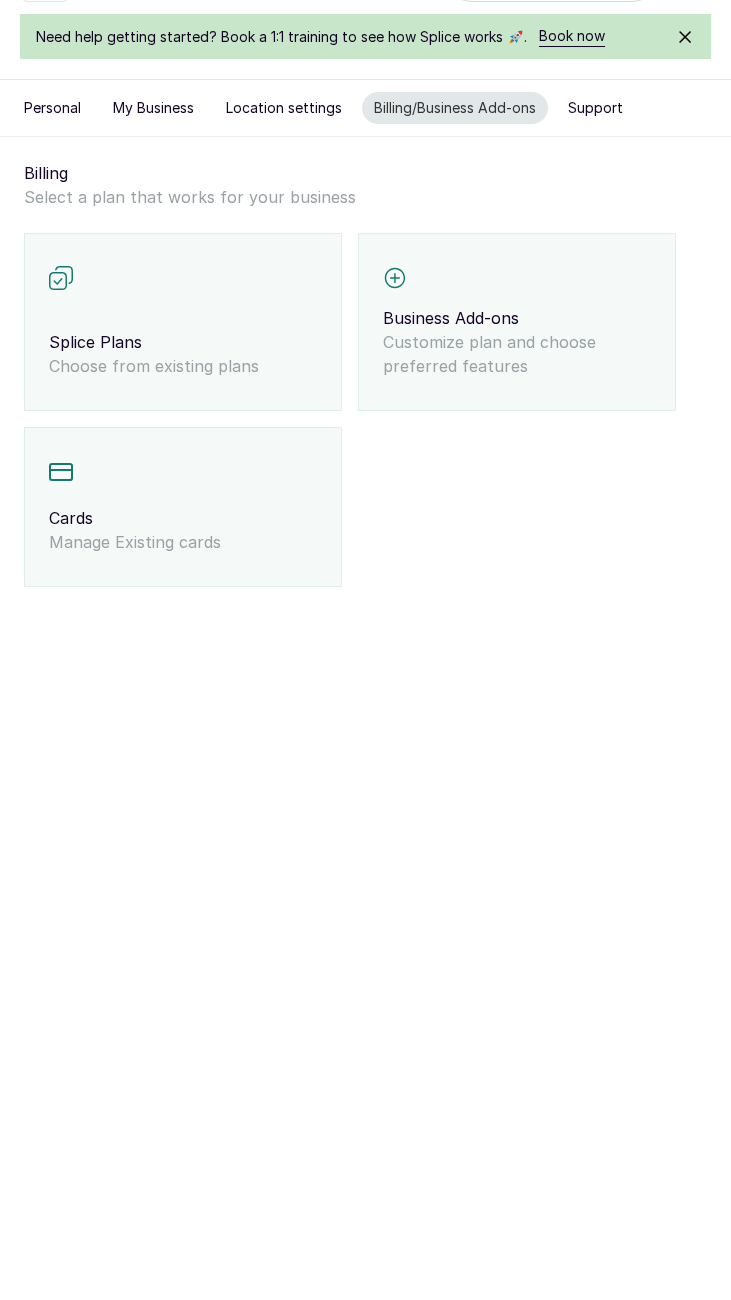 click on "Personal" at bounding box center (52, 108) 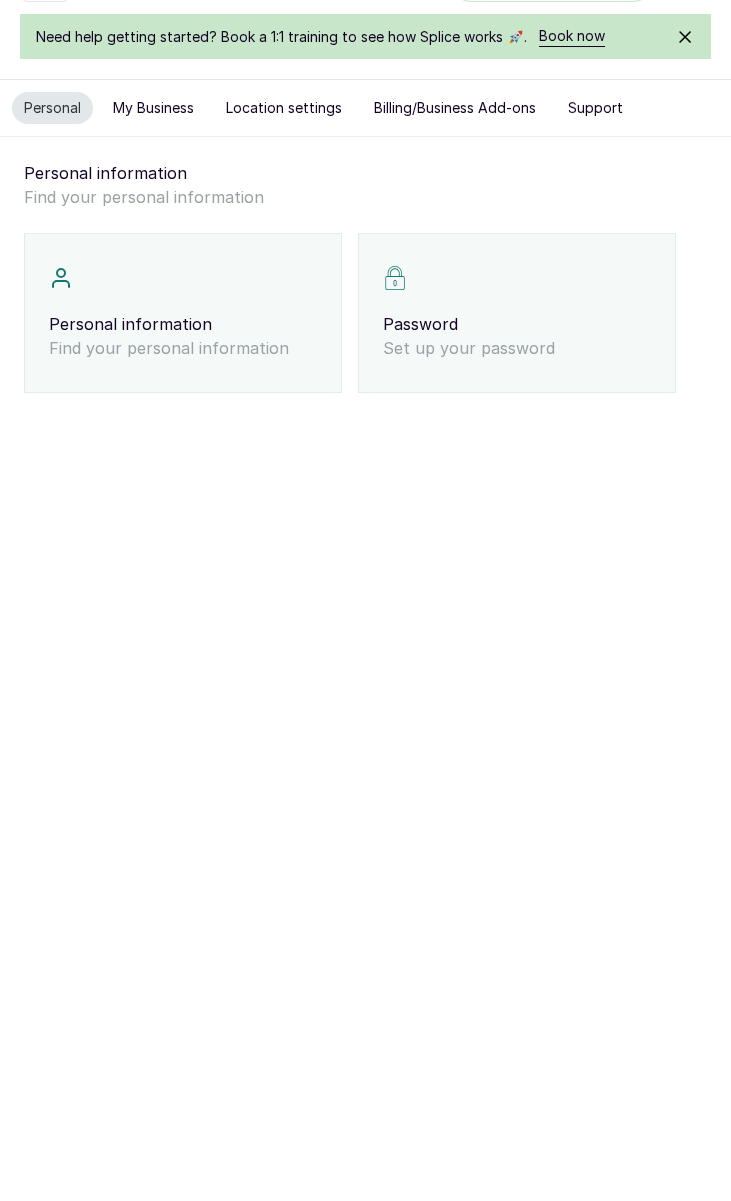 scroll, scrollTop: 0, scrollLeft: 0, axis: both 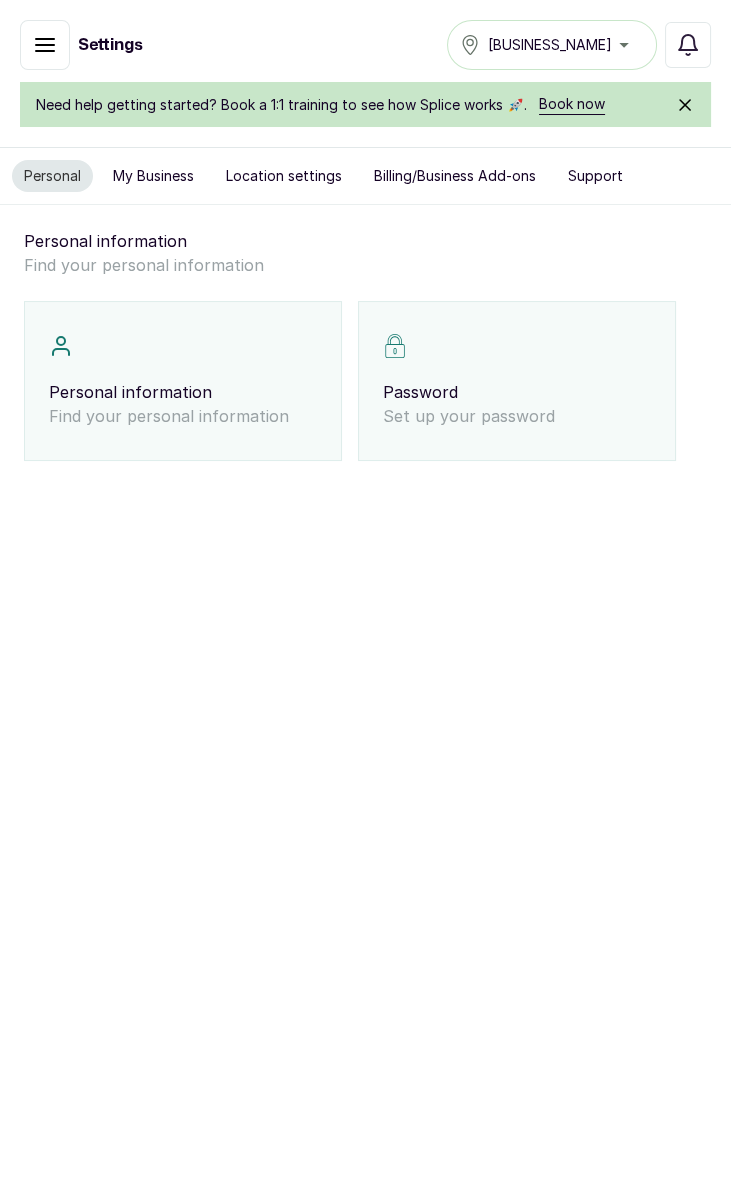 click 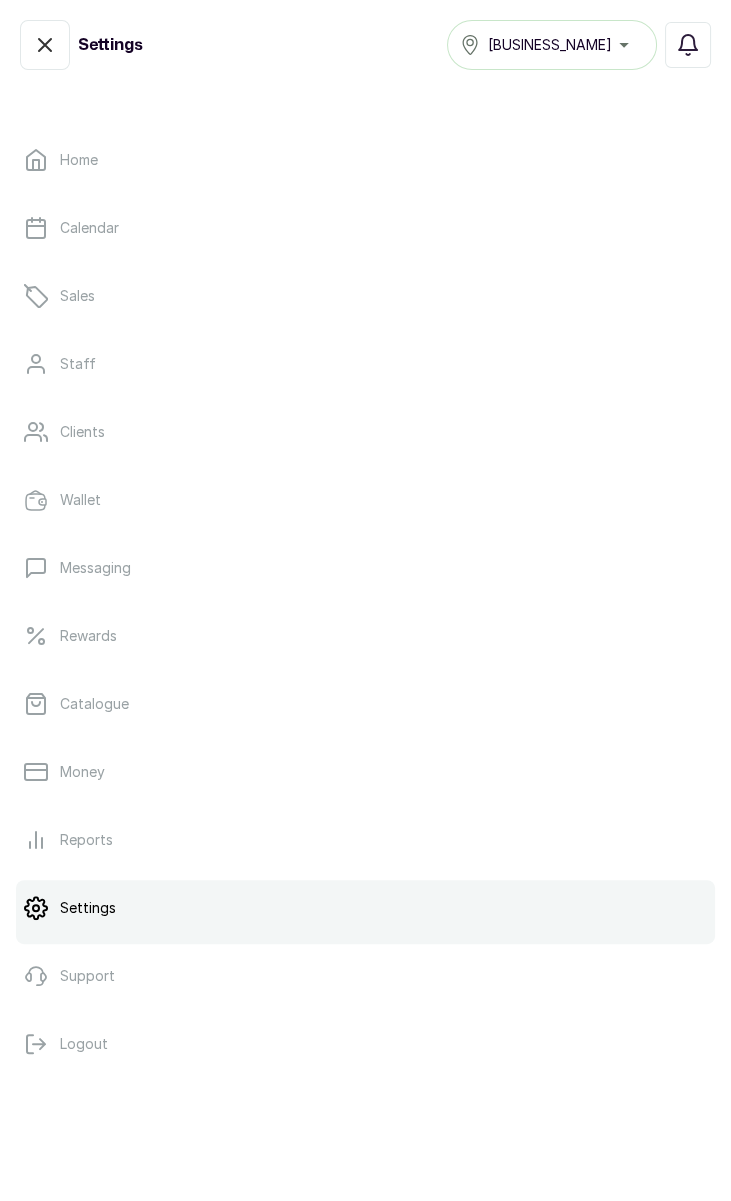 click on "Catalogue" at bounding box center [365, 704] 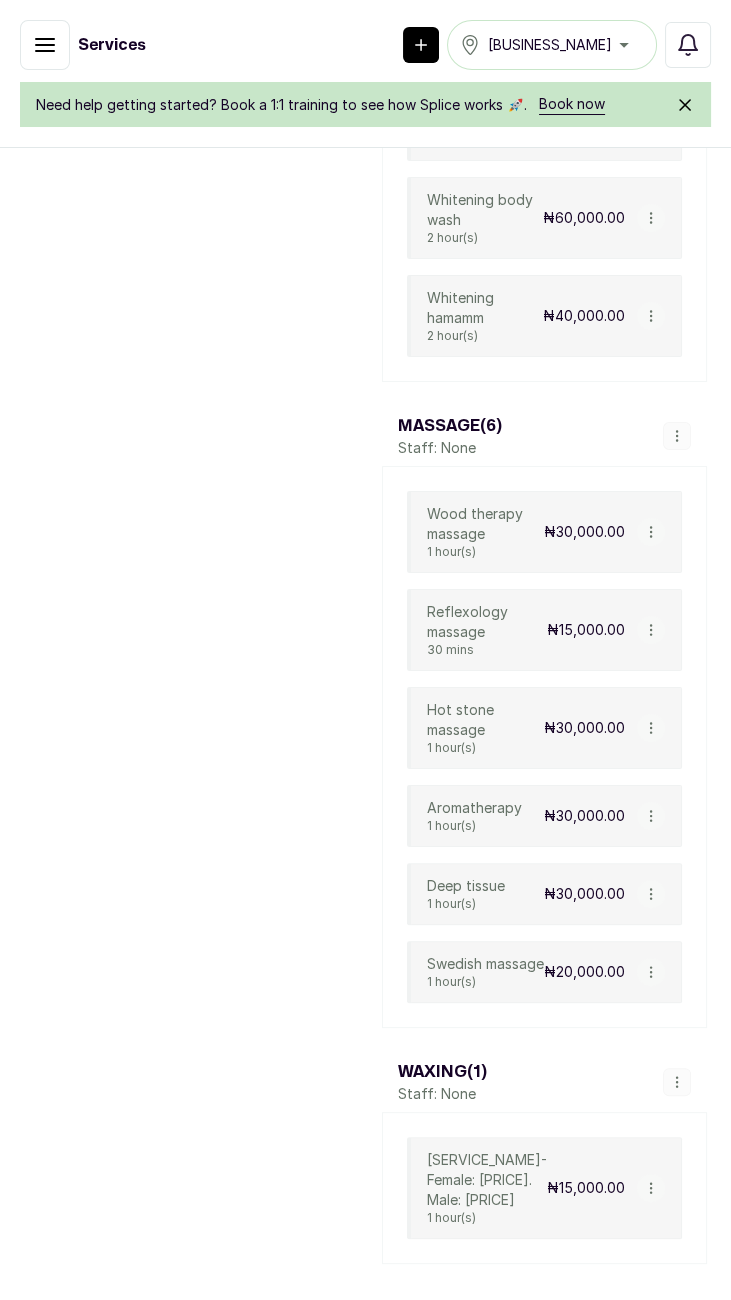 scroll, scrollTop: 1572, scrollLeft: 0, axis: vertical 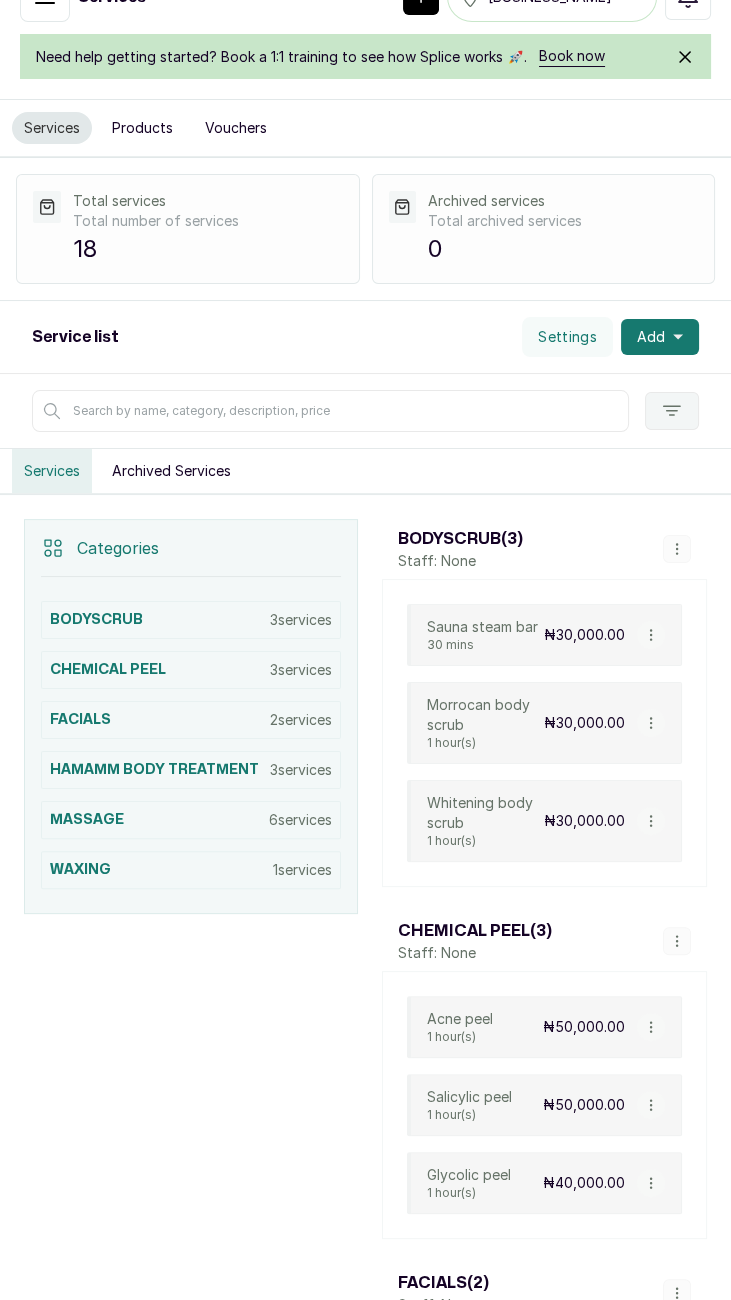 click on "Archived Services" at bounding box center [171, 471] 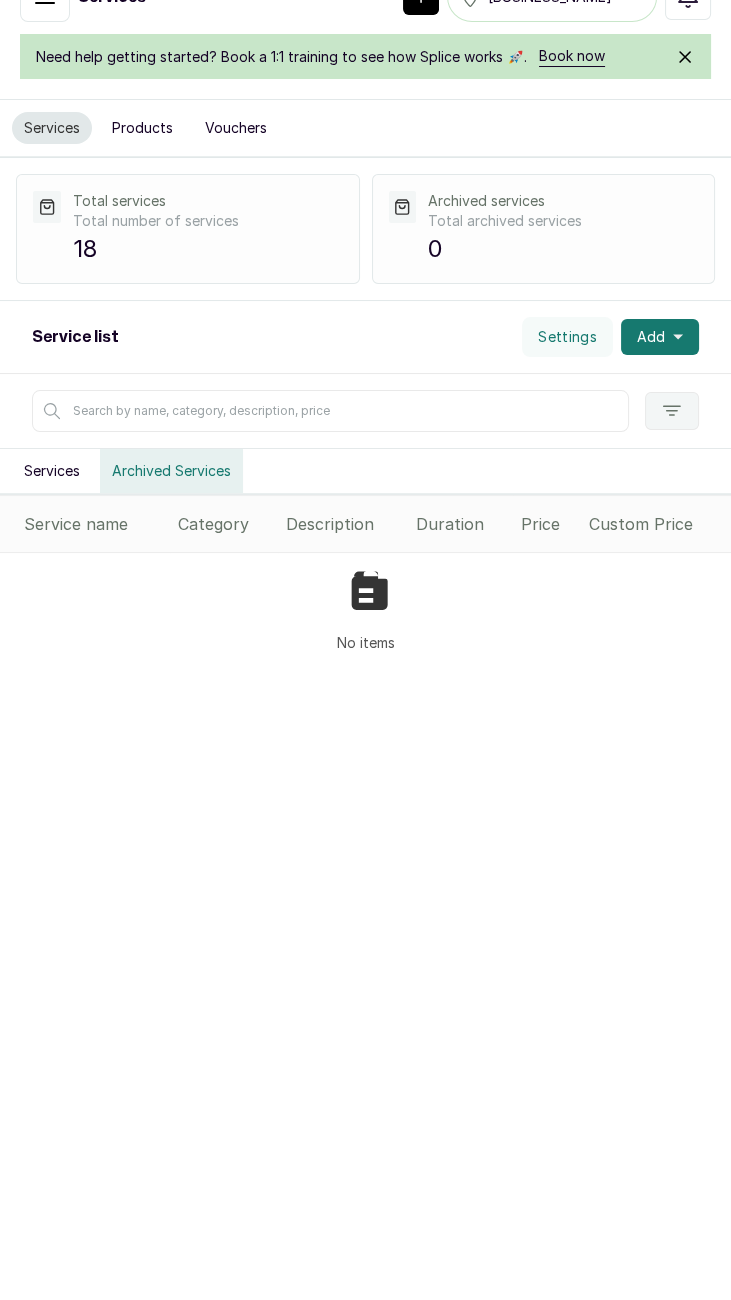 click on "Services" at bounding box center [52, 471] 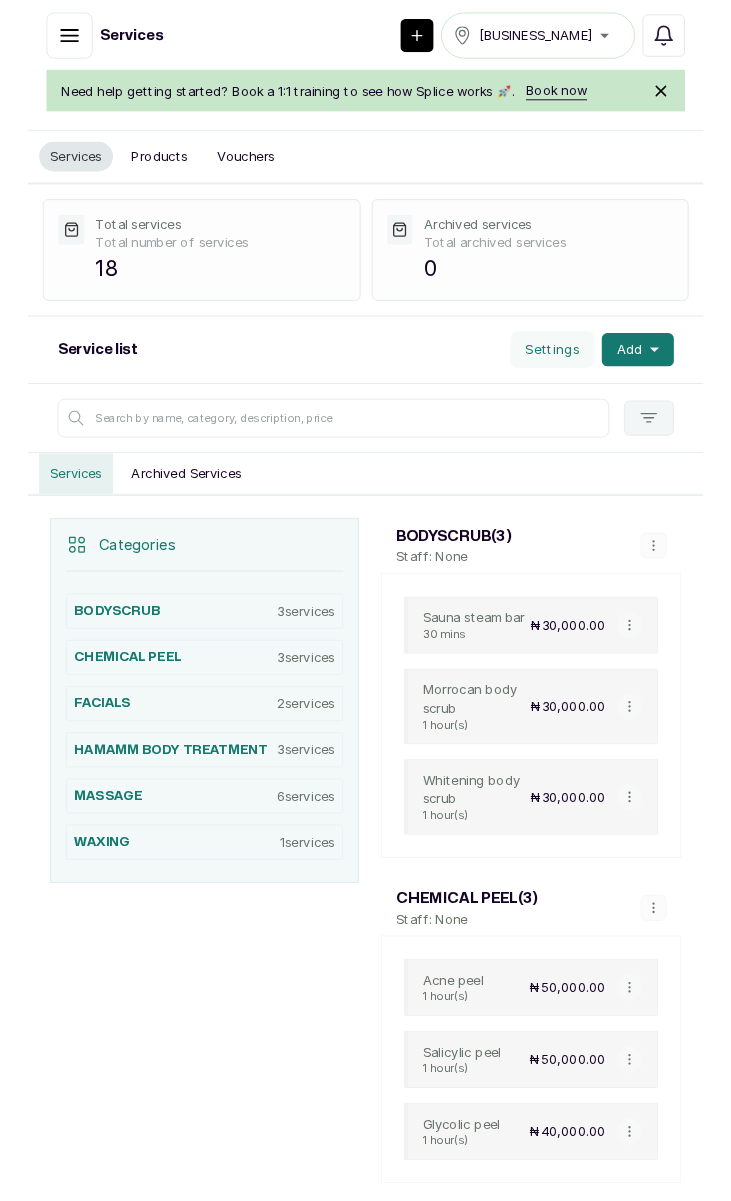 scroll, scrollTop: 0, scrollLeft: 0, axis: both 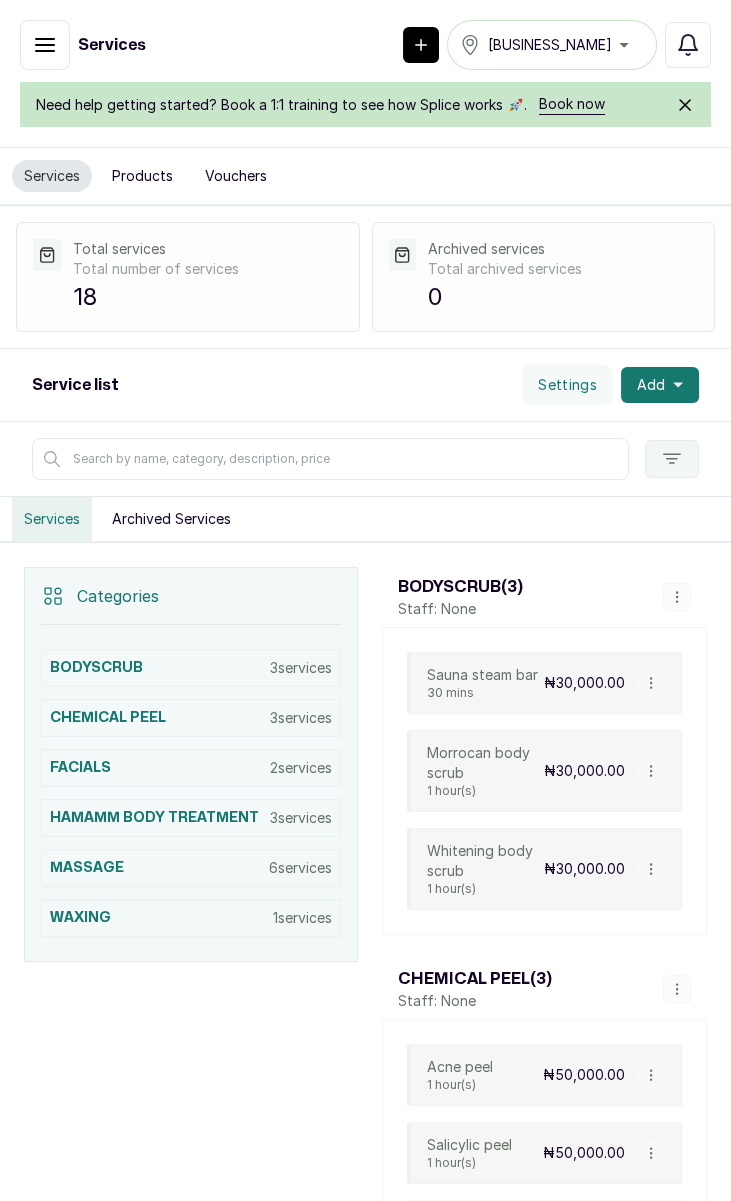 click on "Settings" at bounding box center [567, 385] 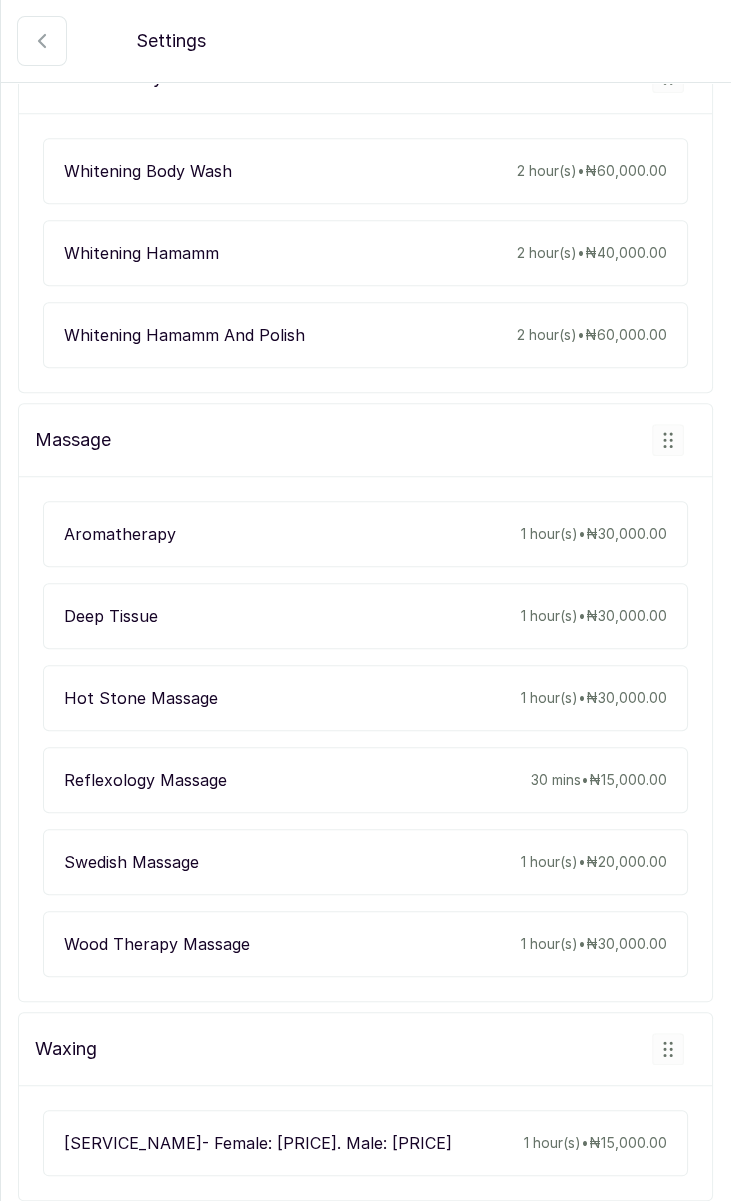 scroll, scrollTop: 1353, scrollLeft: 0, axis: vertical 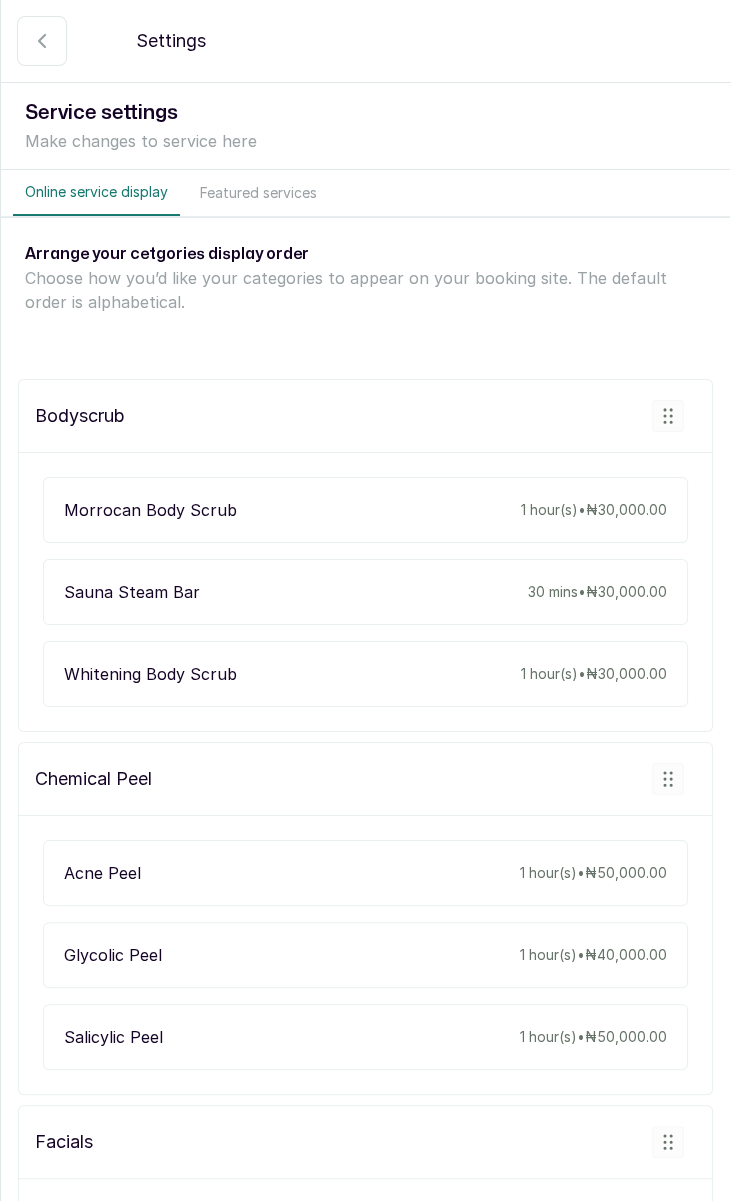 click 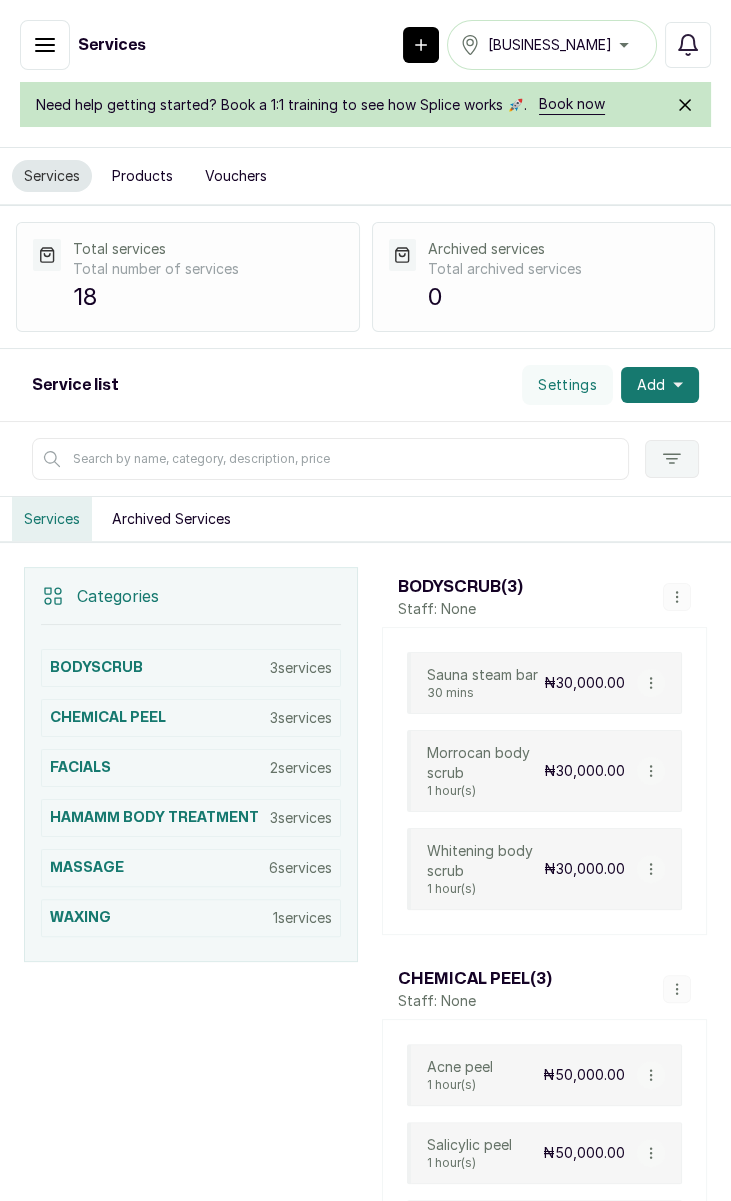 click on "Products" at bounding box center [142, 176] 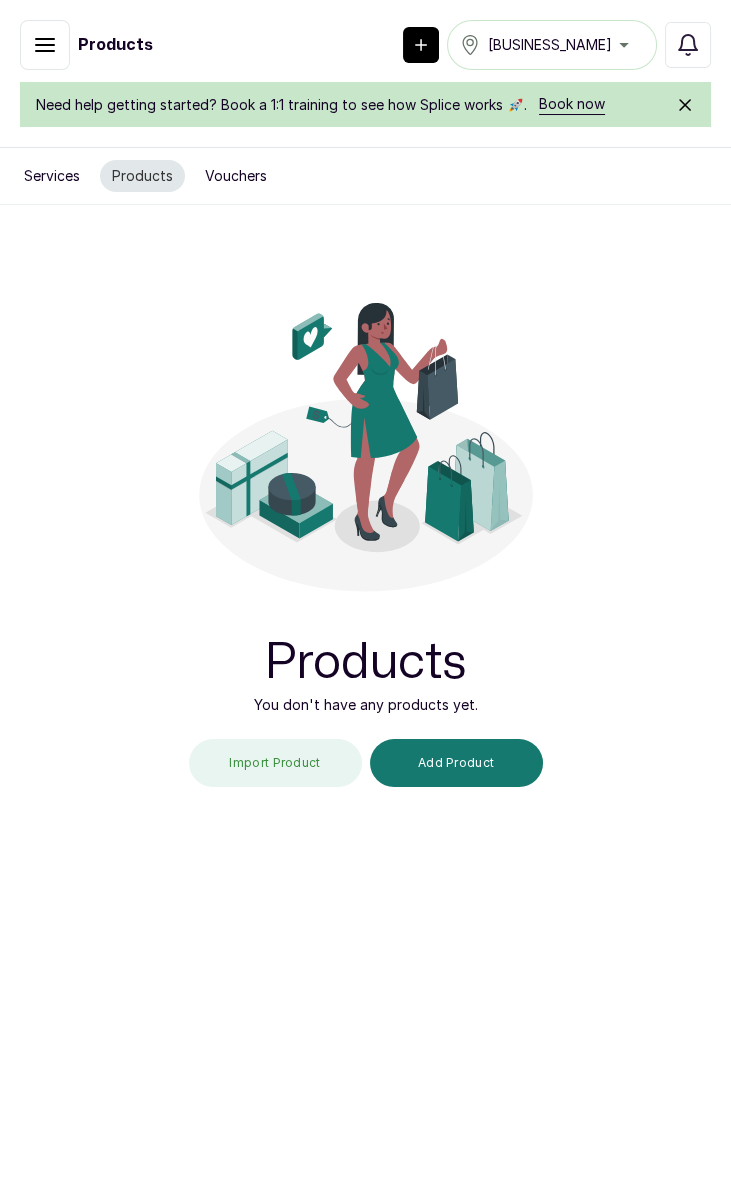 click on "Vouchers" at bounding box center [236, 176] 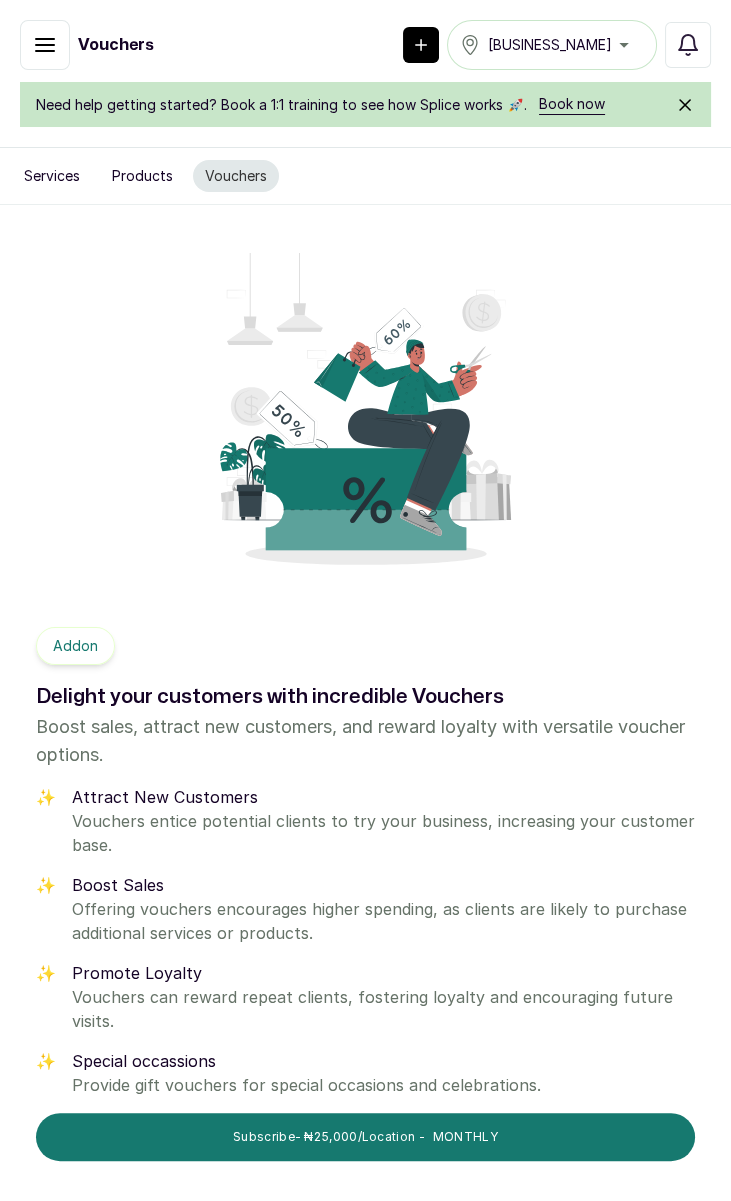 click on "Products" at bounding box center (142, 176) 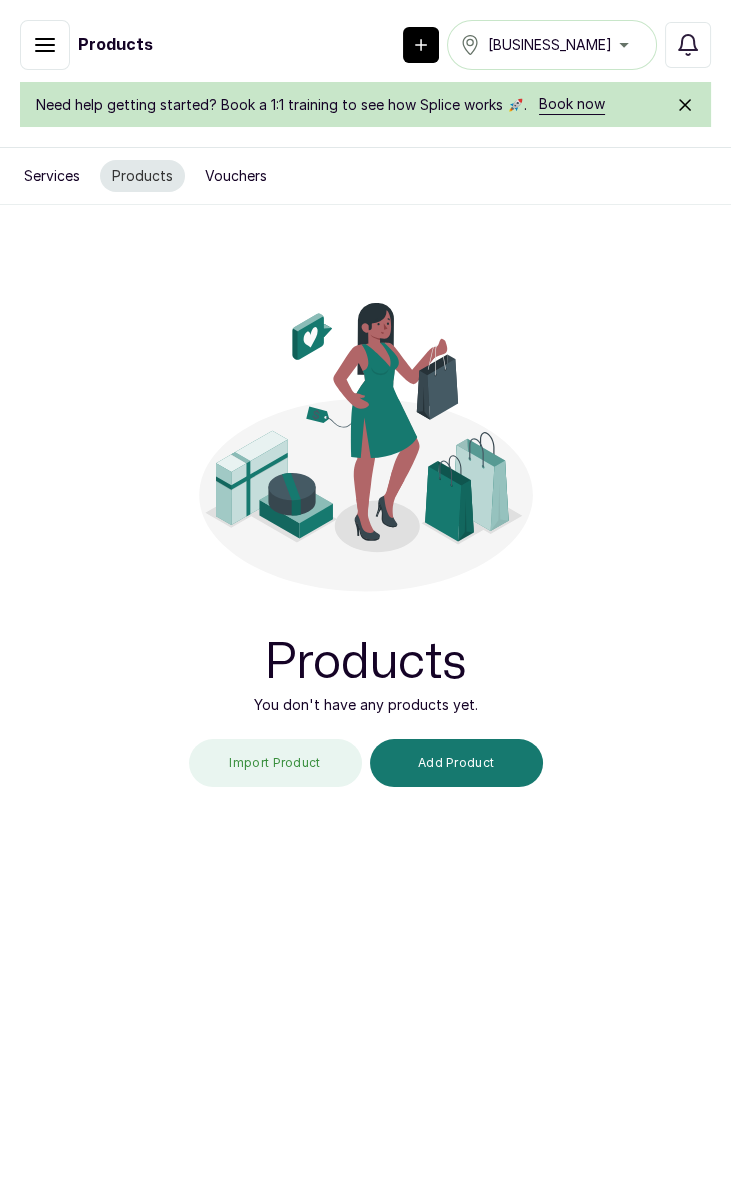 click on "Vouchers" at bounding box center (236, 176) 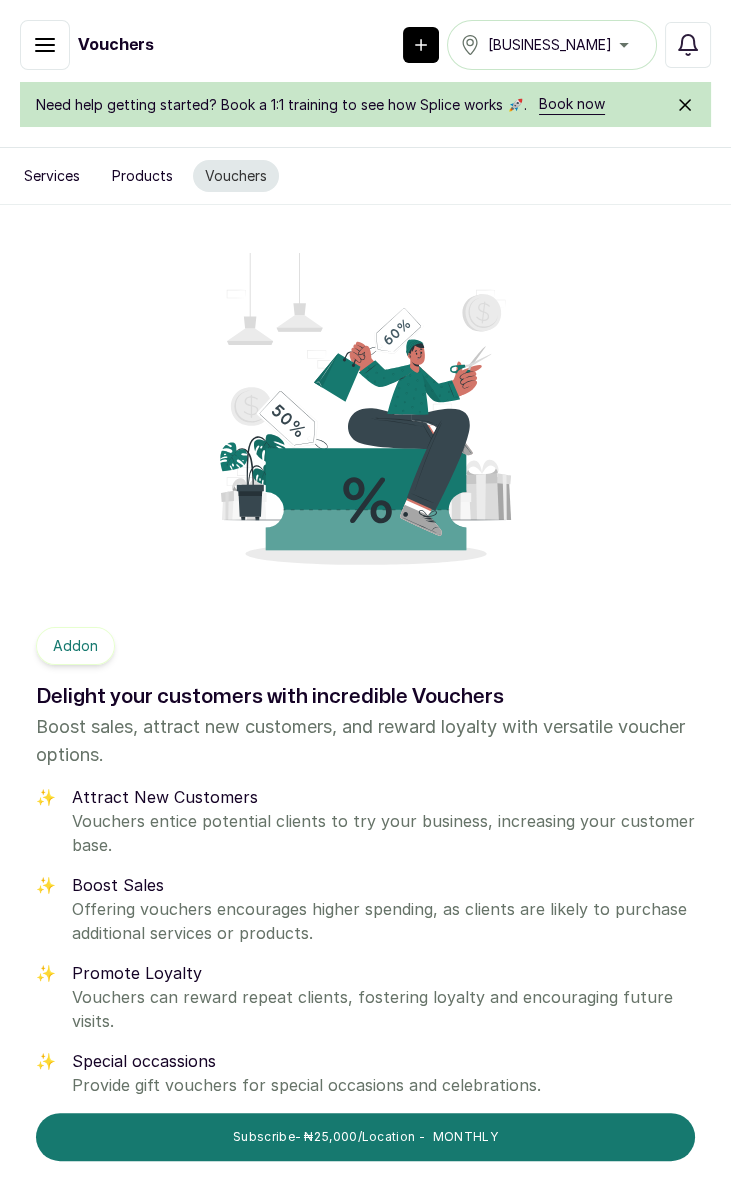 click on "Products" at bounding box center (142, 176) 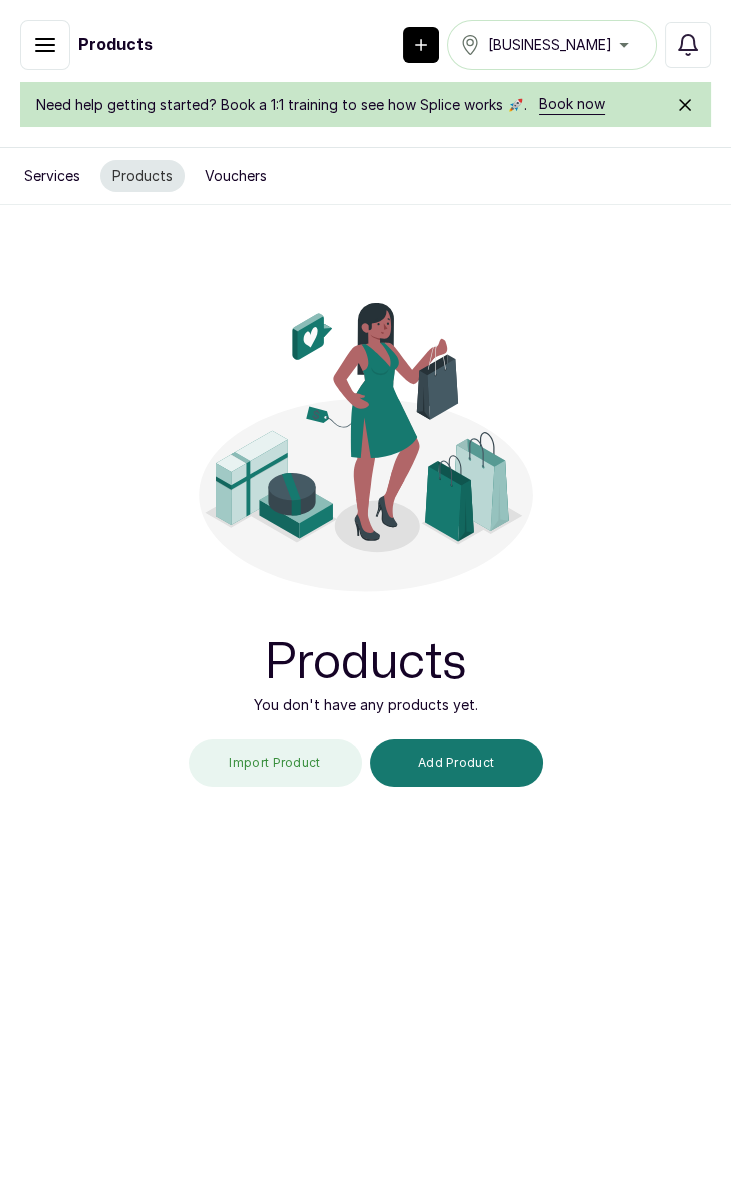 click on "Services" at bounding box center [52, 176] 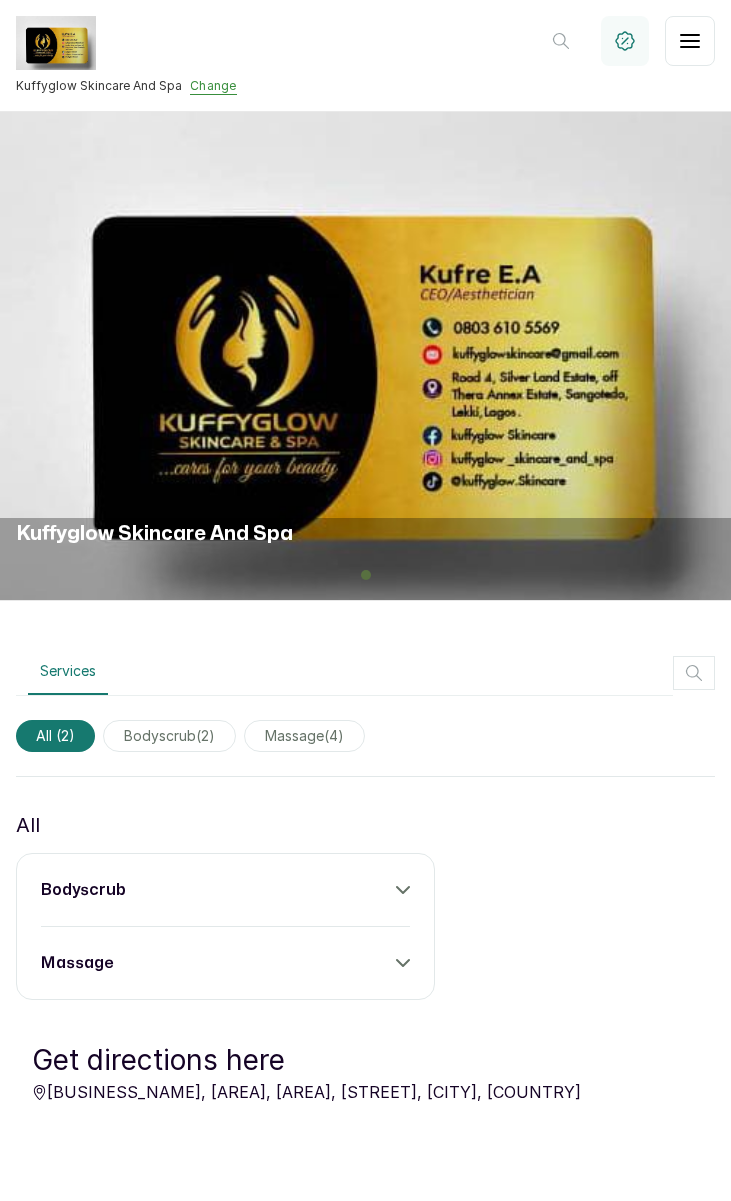 scroll, scrollTop: 94, scrollLeft: 0, axis: vertical 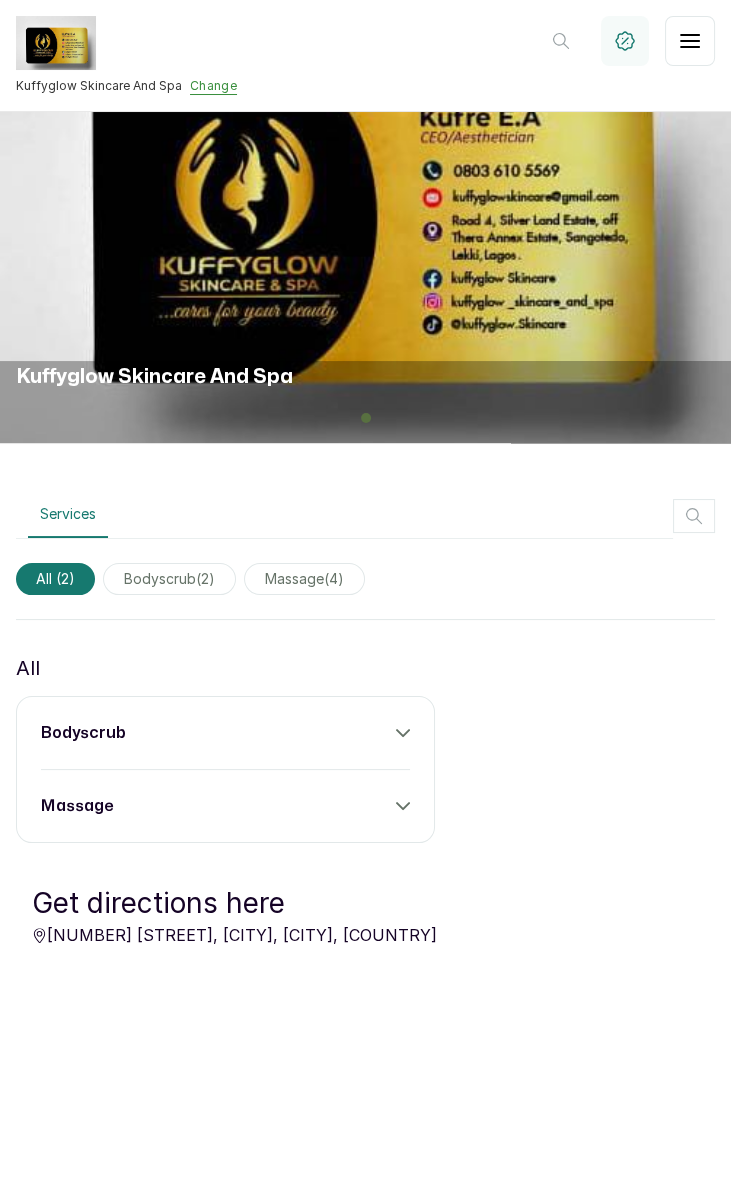 click 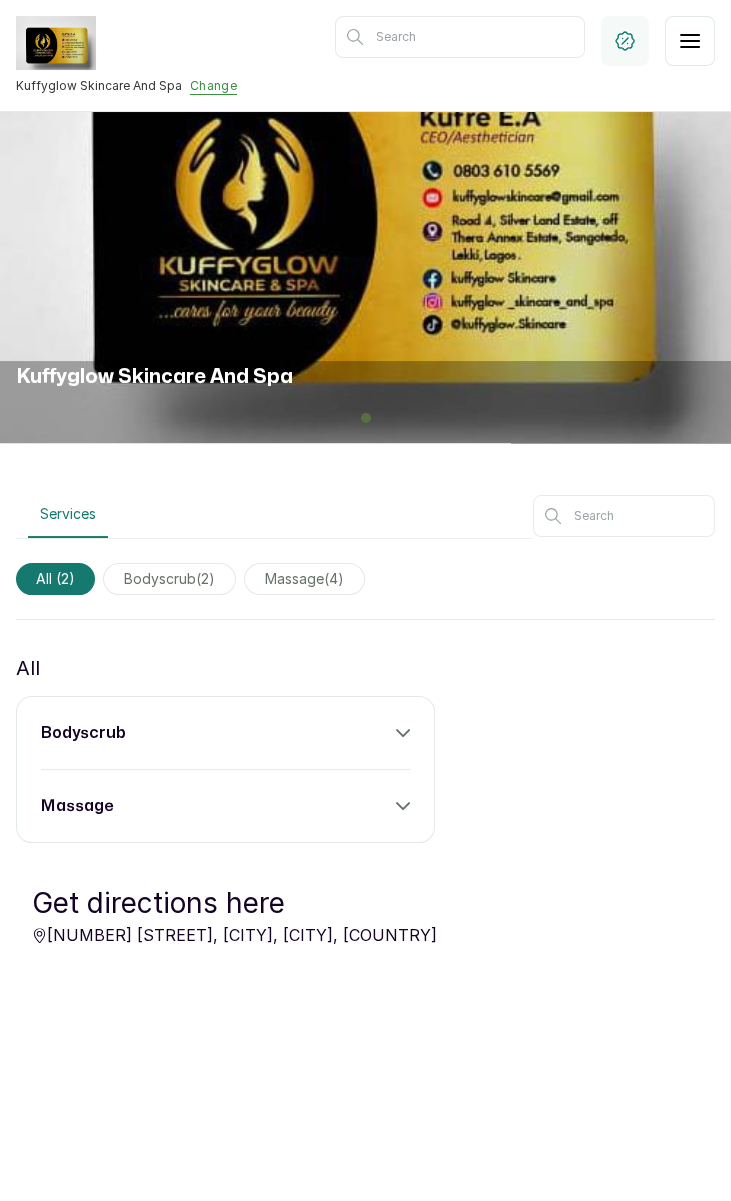click at bounding box center [624, 516] 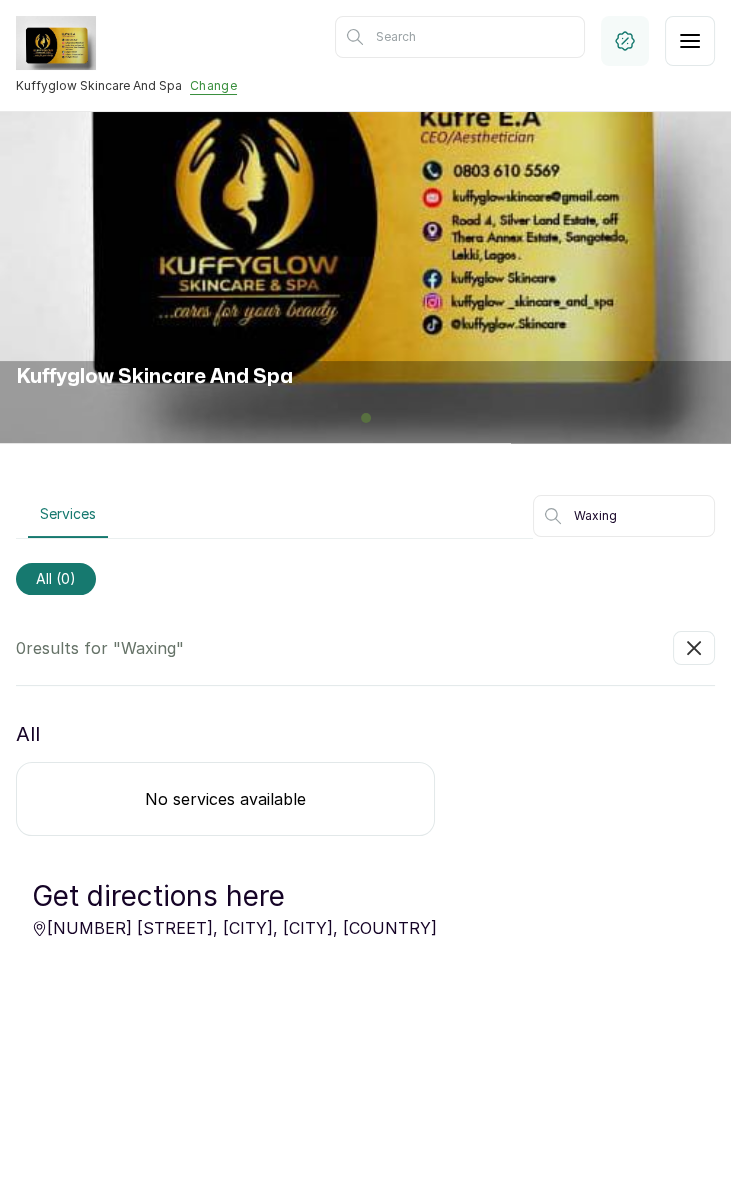 type on "Waxing" 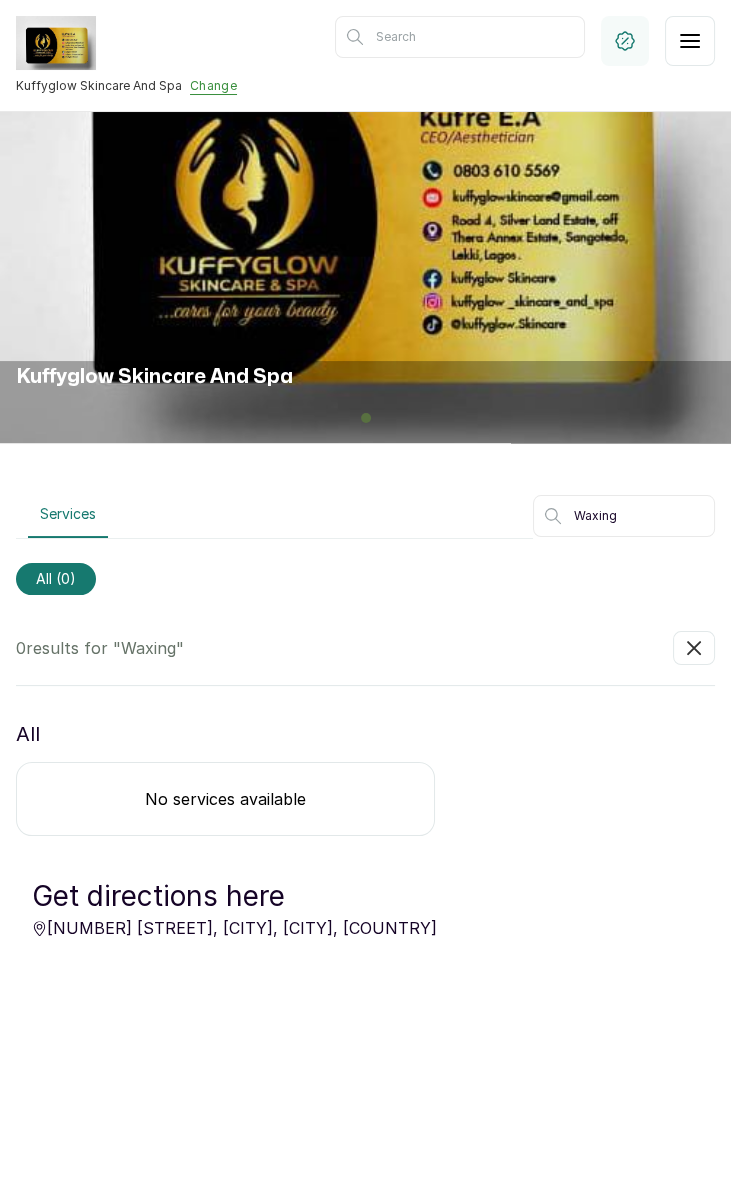 click 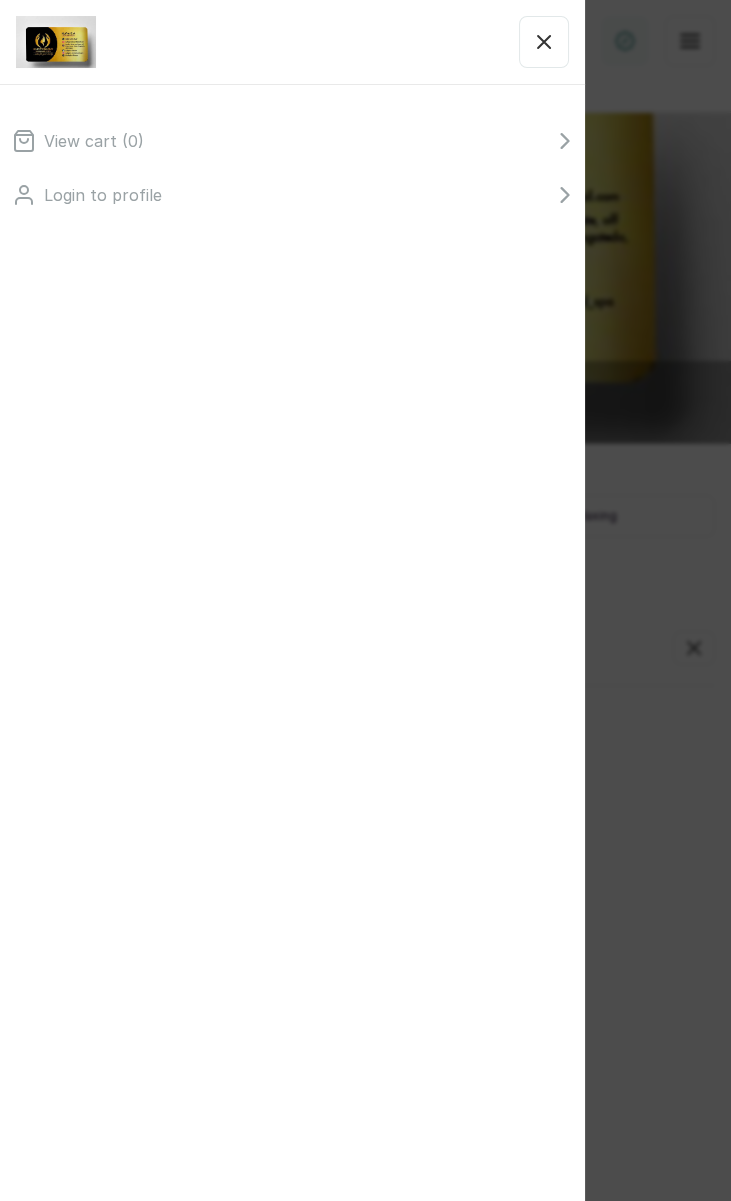 click 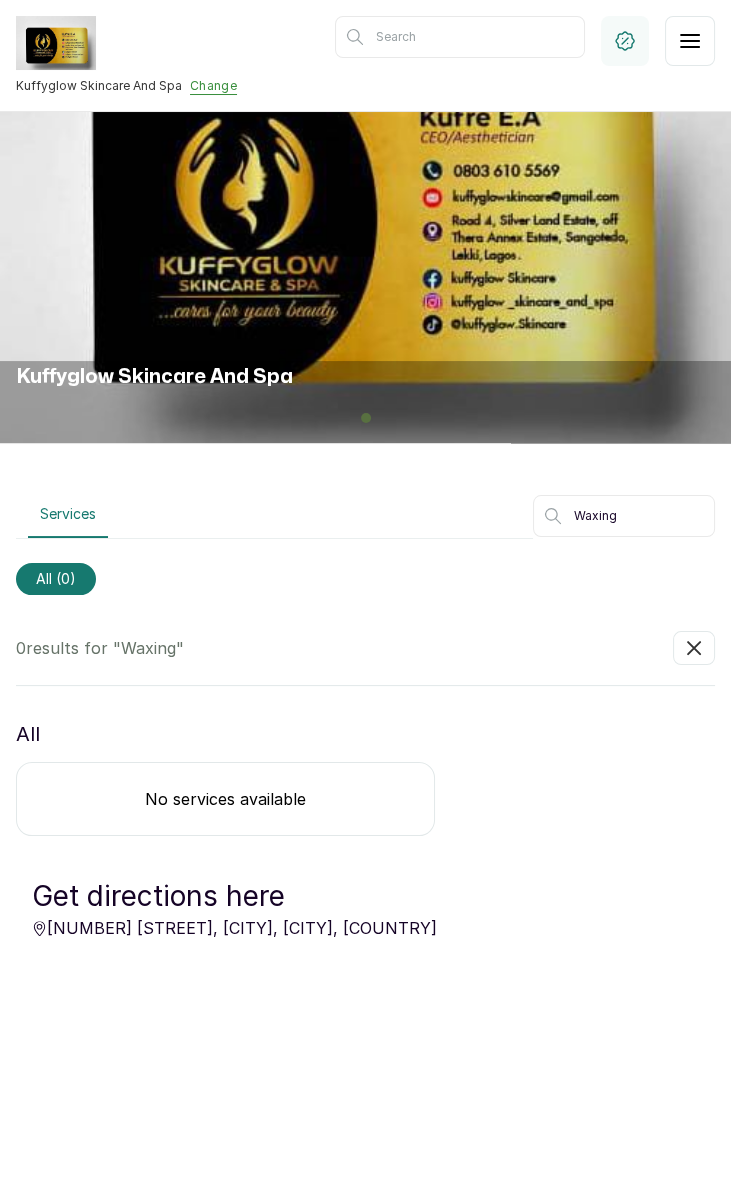 click on "Kuffyglow Skincare And Spa" at bounding box center [99, 86] 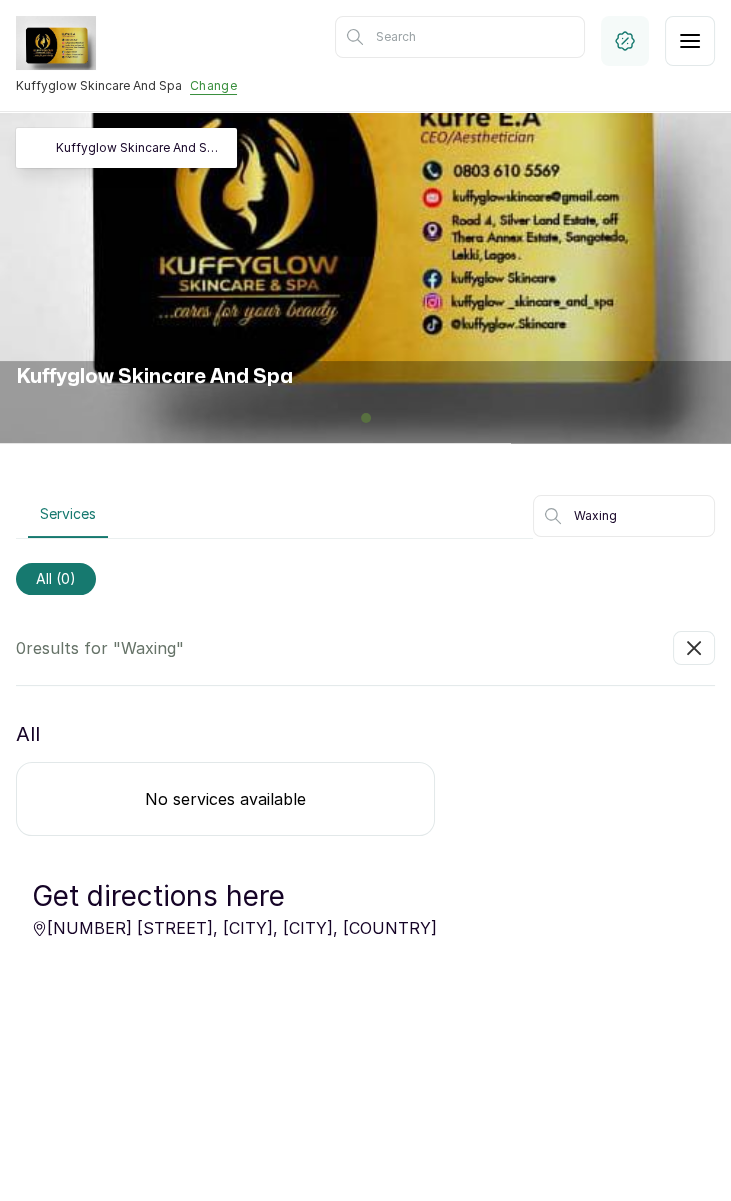 click on "Kuffyglow Skincare And Spa" at bounding box center (99, 86) 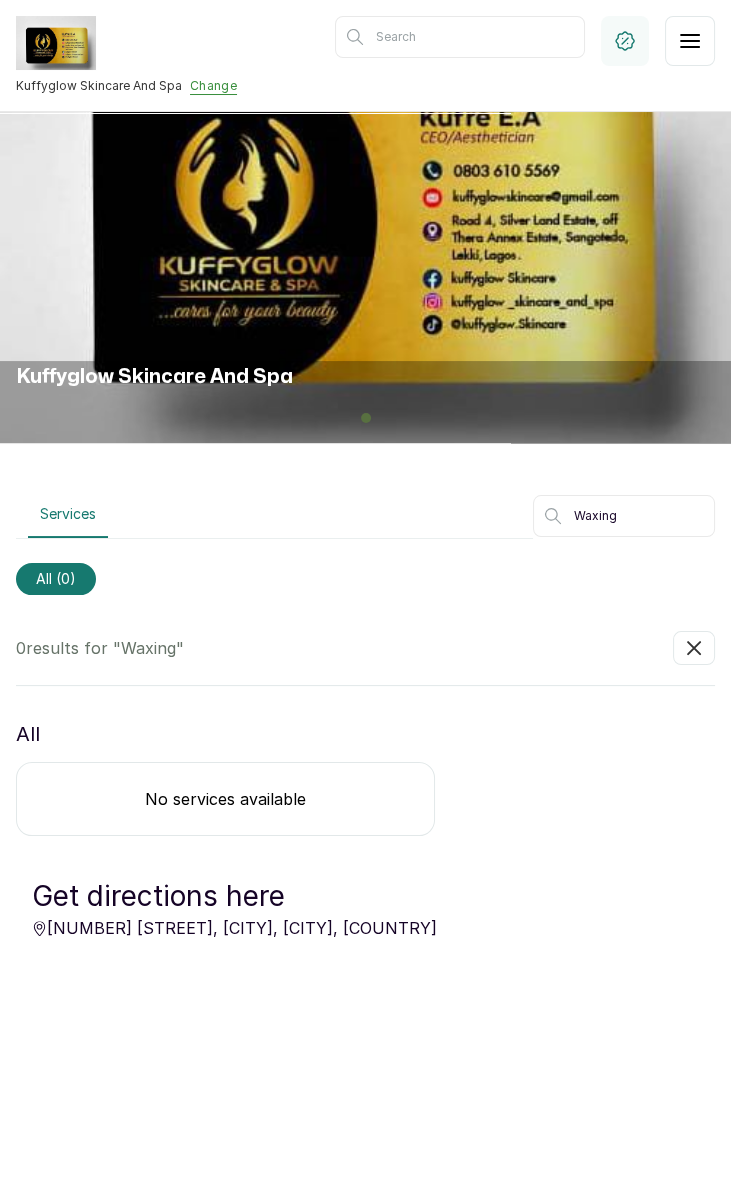 click on "Change" at bounding box center [213, 86] 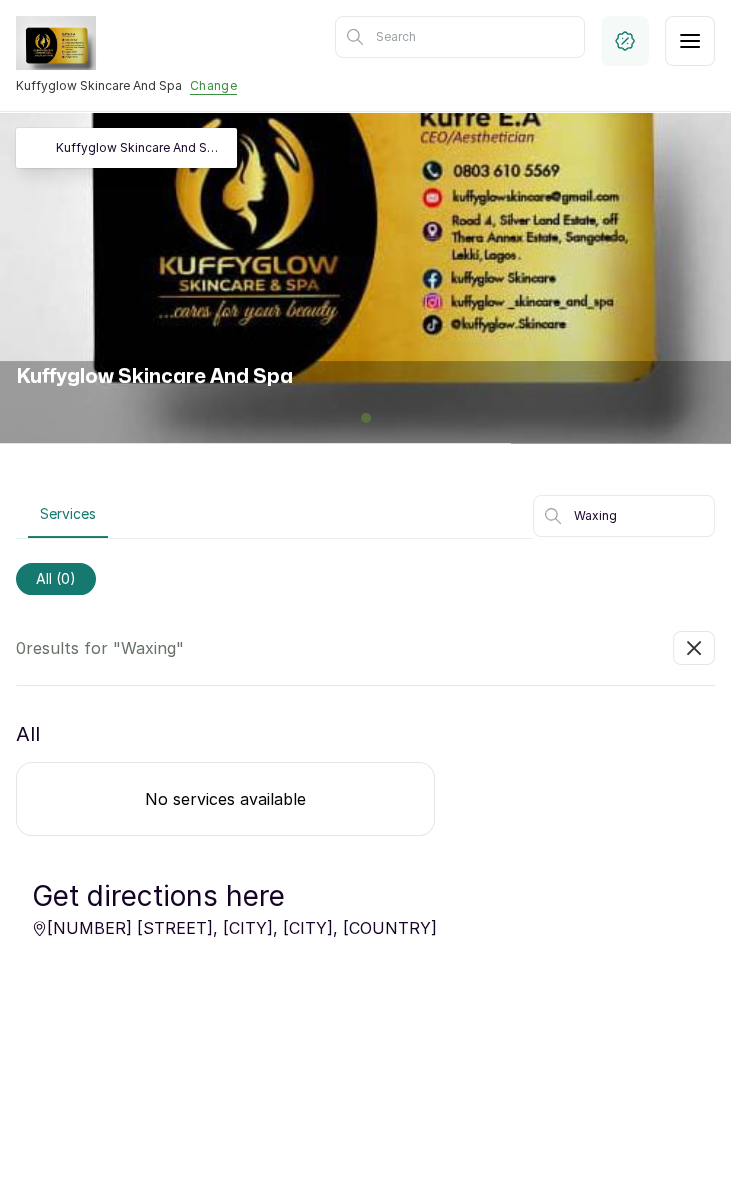 click on "Kuffyglow Skincare And Spa" at bounding box center [99, 86] 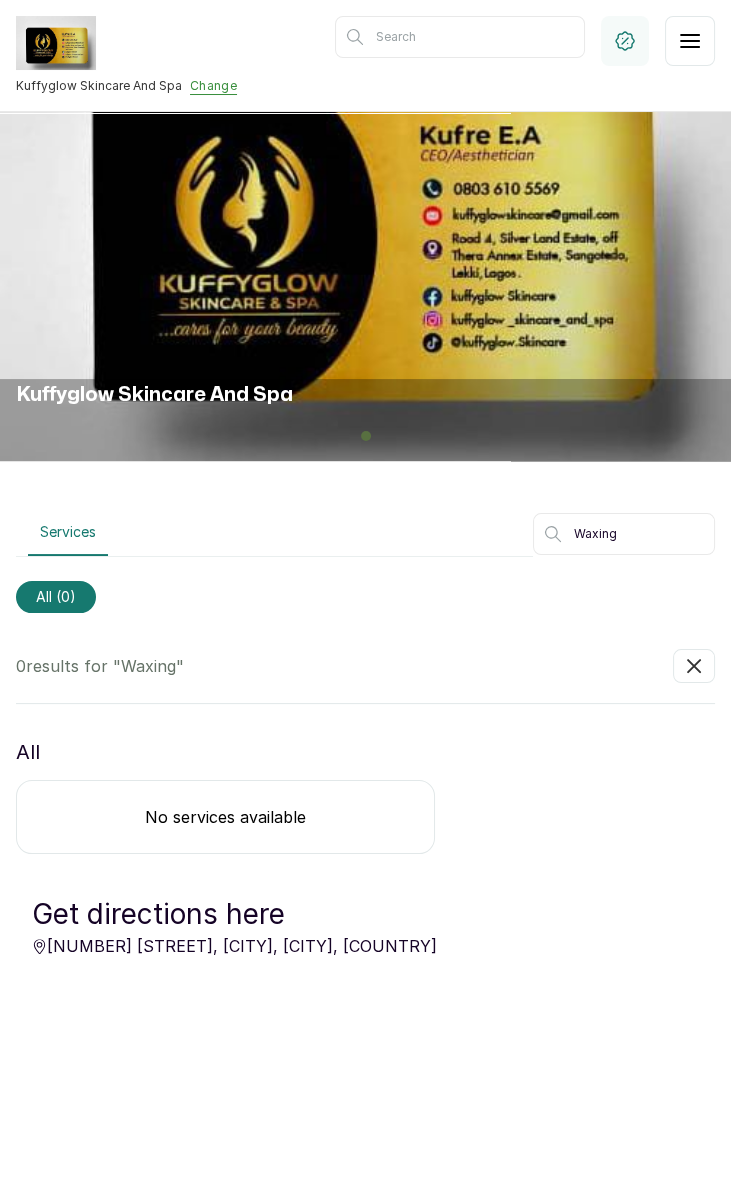 scroll, scrollTop: 271, scrollLeft: 0, axis: vertical 